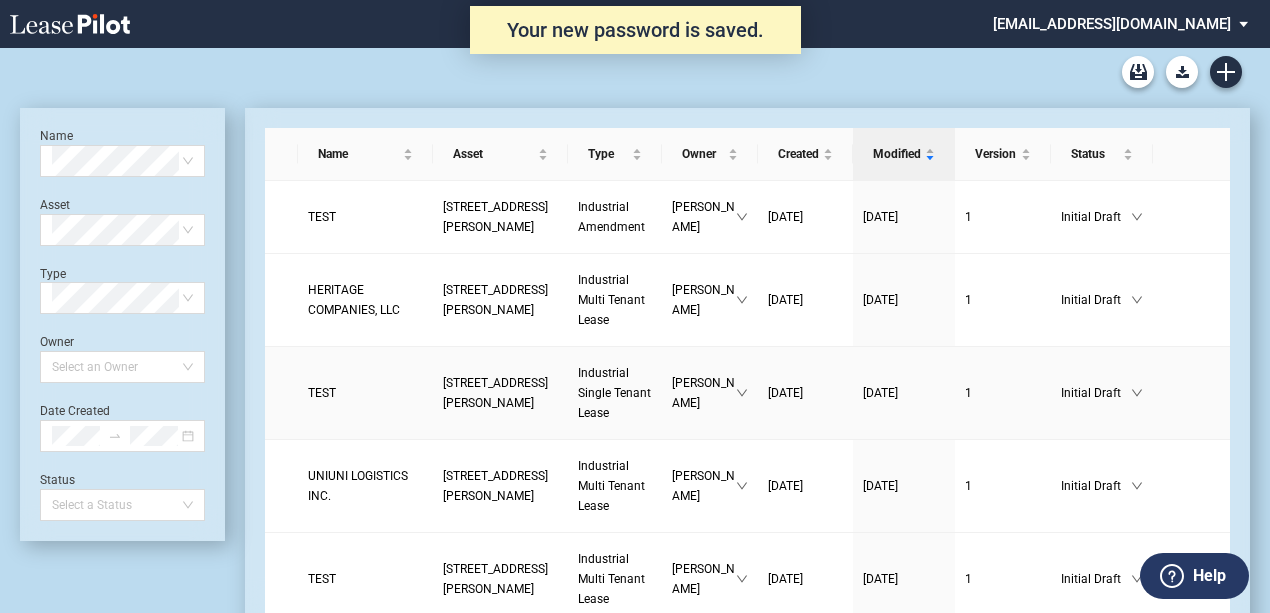 scroll, scrollTop: 0, scrollLeft: 0, axis: both 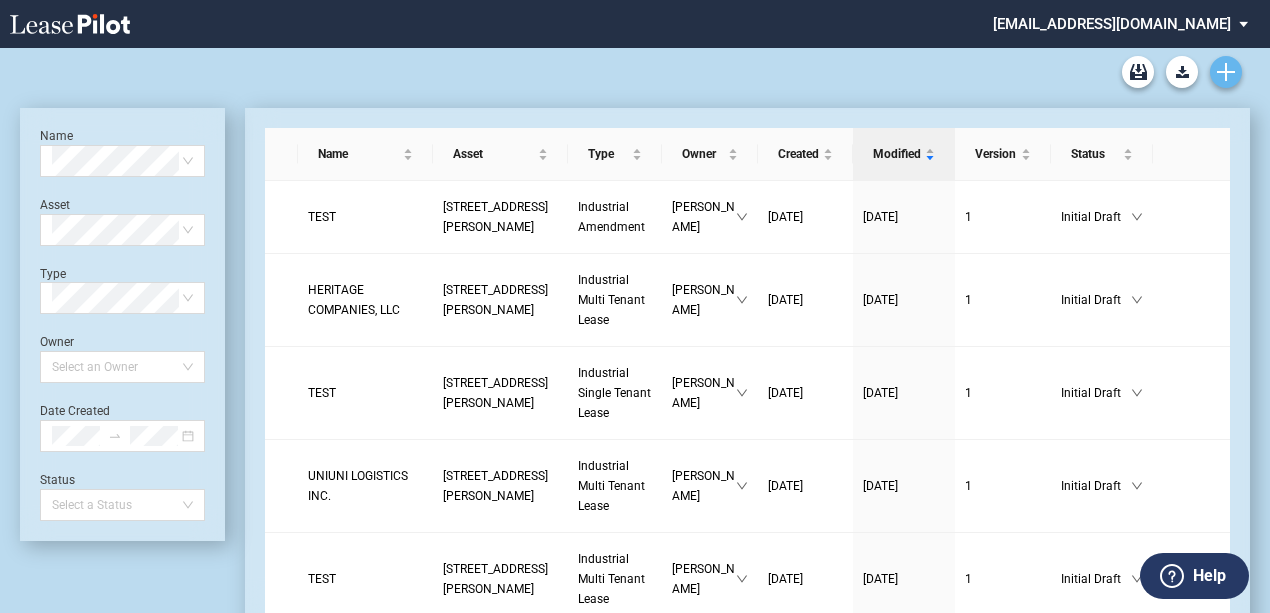click 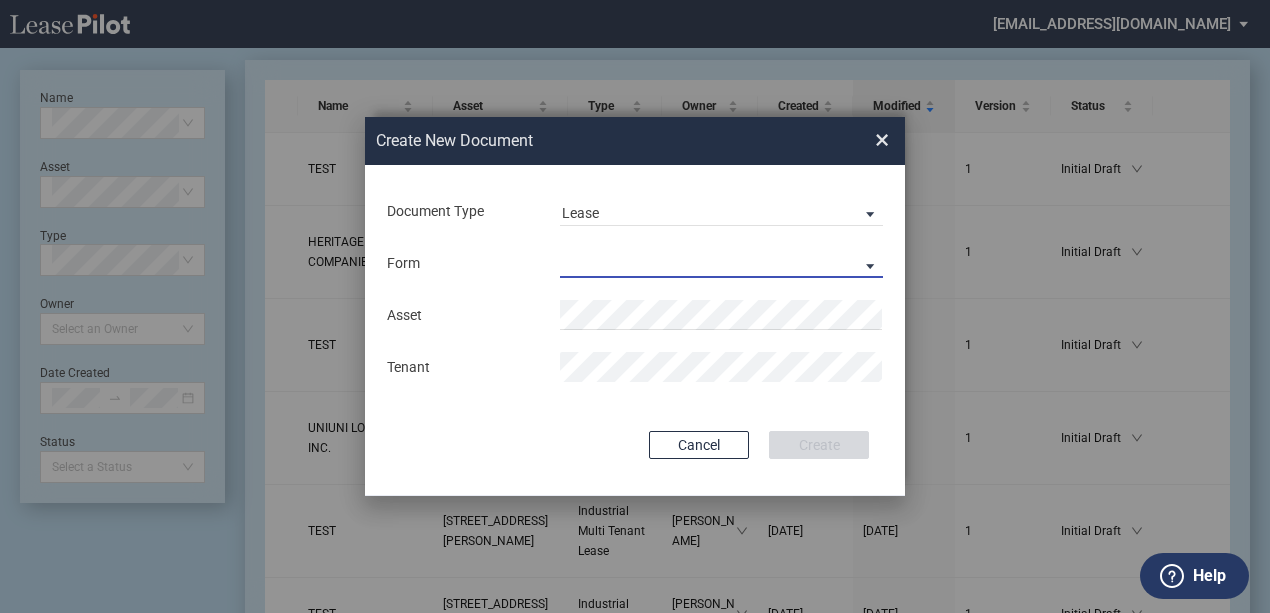 click on "Industrial Single Tenant Lease
Industrial Multi Tenant Lease" at bounding box center [721, 263] 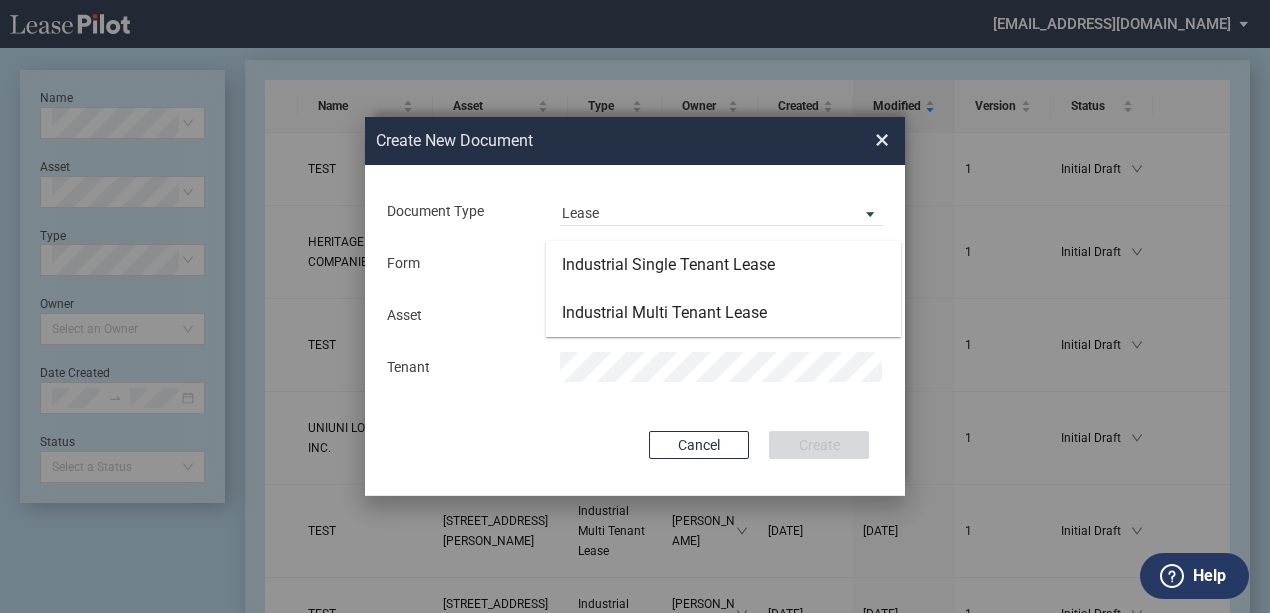 click at bounding box center [635, 330] 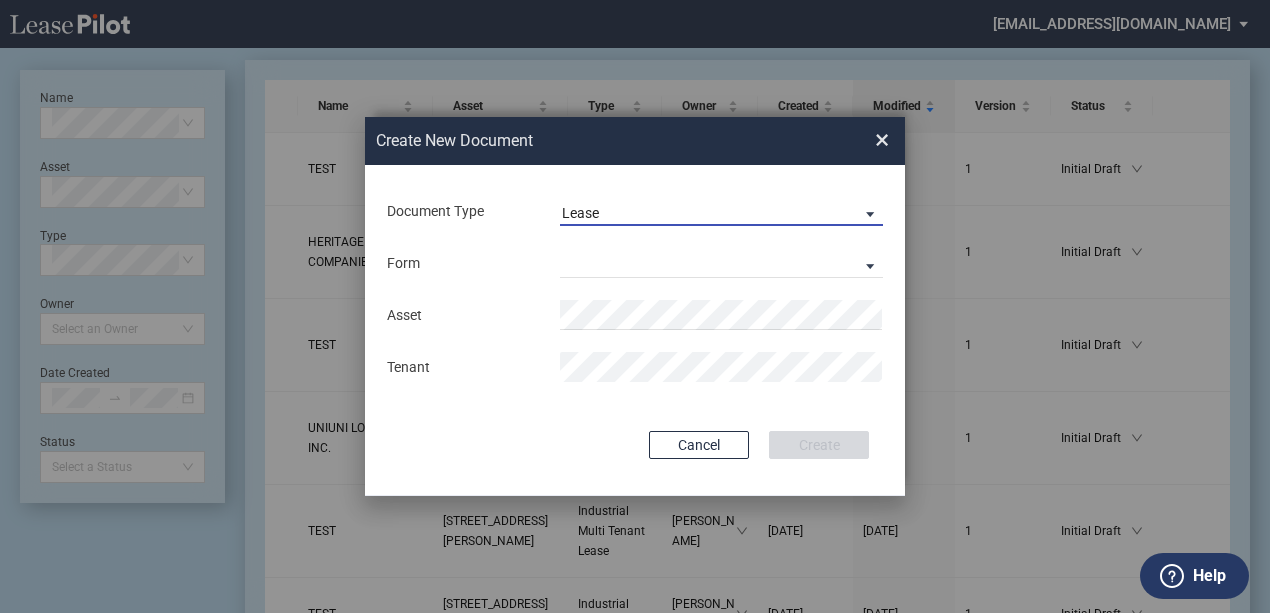 click on "Lease" at bounding box center (705, 214) 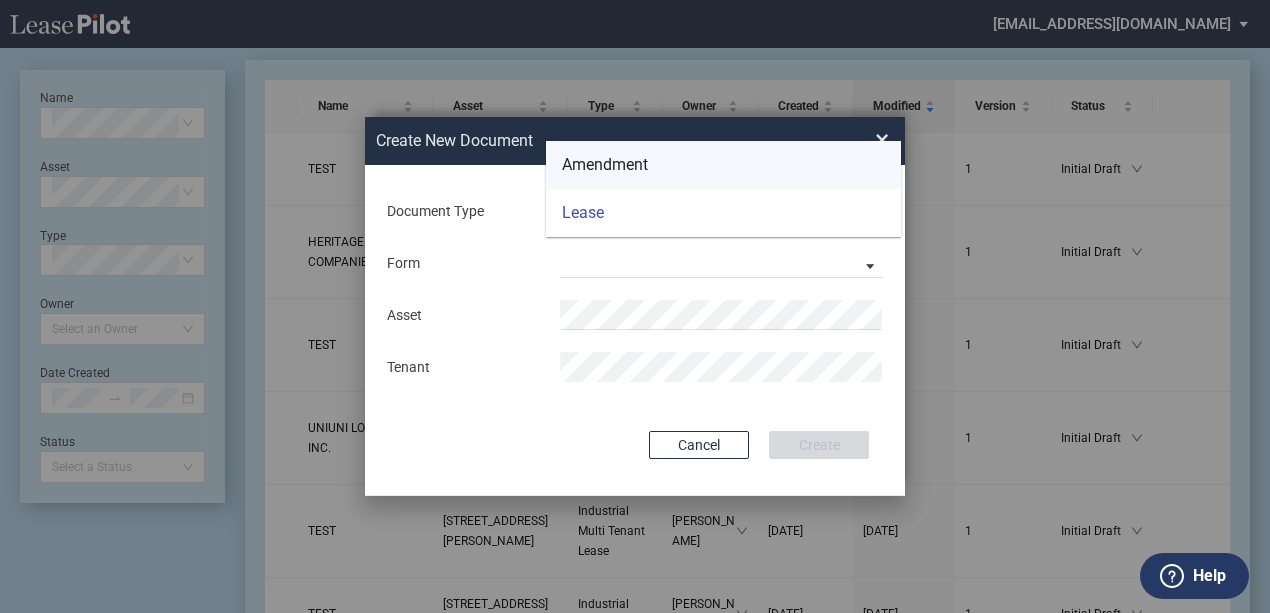 drag, startPoint x: 654, startPoint y: 163, endPoint x: 649, endPoint y: 190, distance: 27.45906 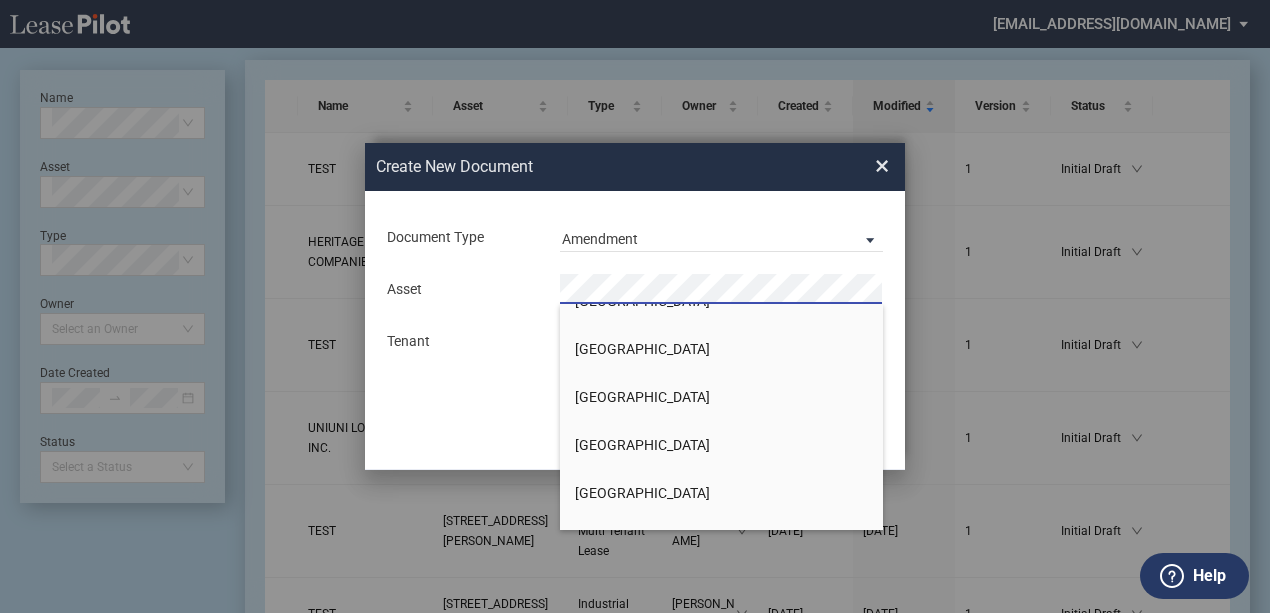 scroll, scrollTop: 4133, scrollLeft: 0, axis: vertical 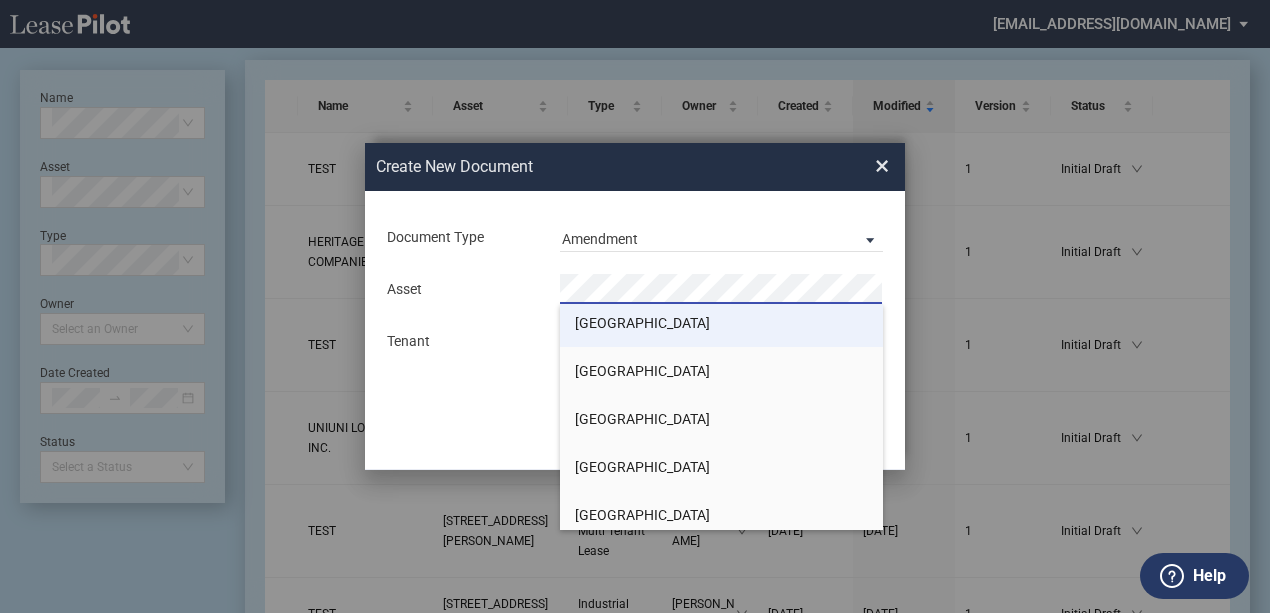 click on "[GEOGRAPHIC_DATA]" at bounding box center [642, 323] 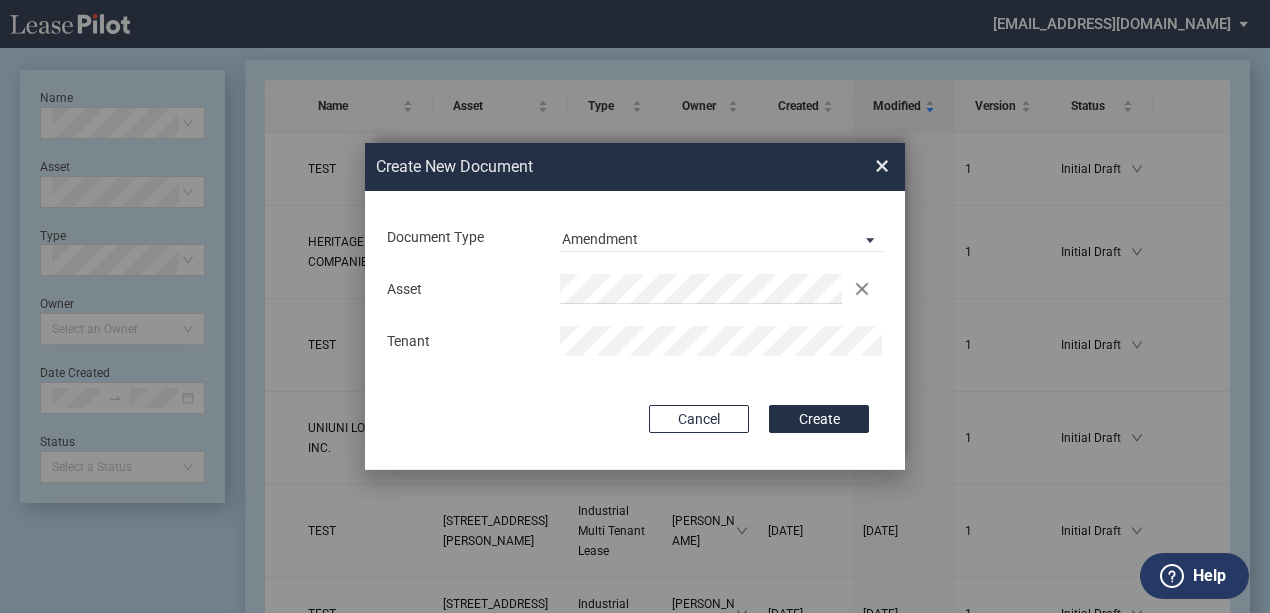 click on "Create" at bounding box center [819, 419] 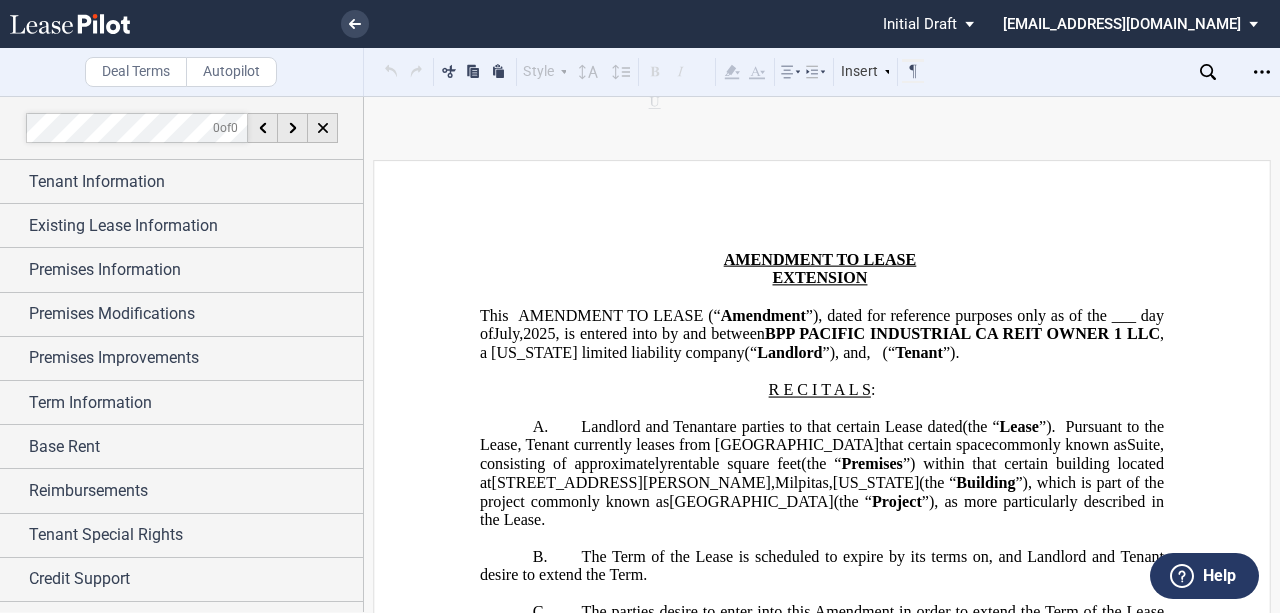 scroll, scrollTop: 0, scrollLeft: 0, axis: both 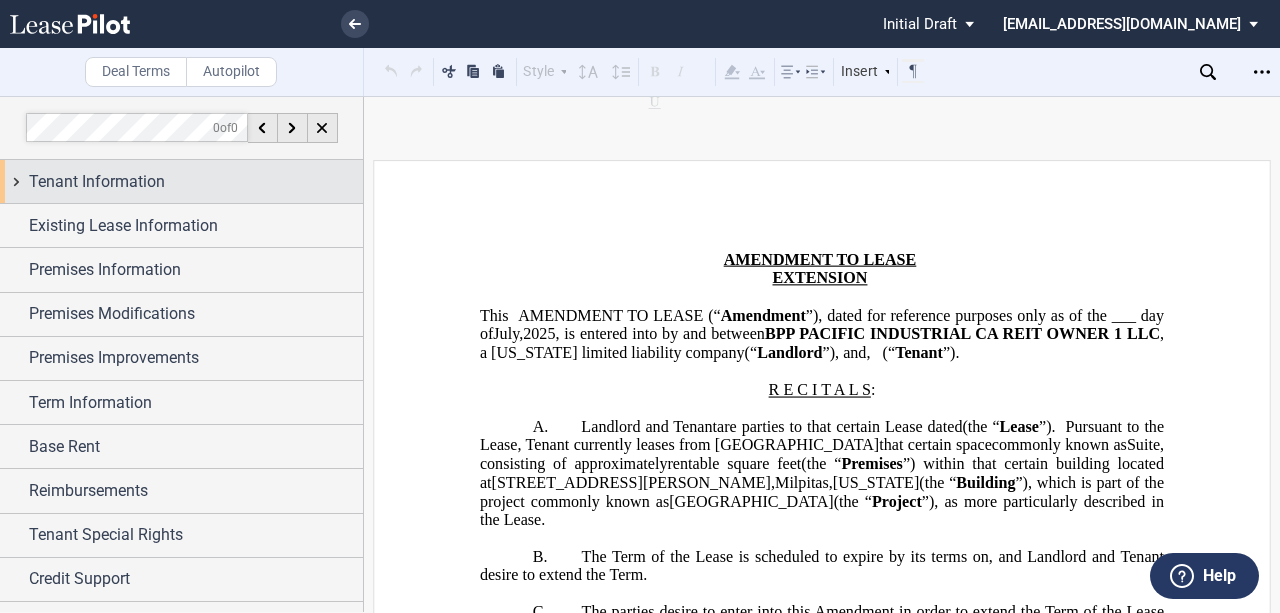 click on "Tenant Information" at bounding box center [196, 182] 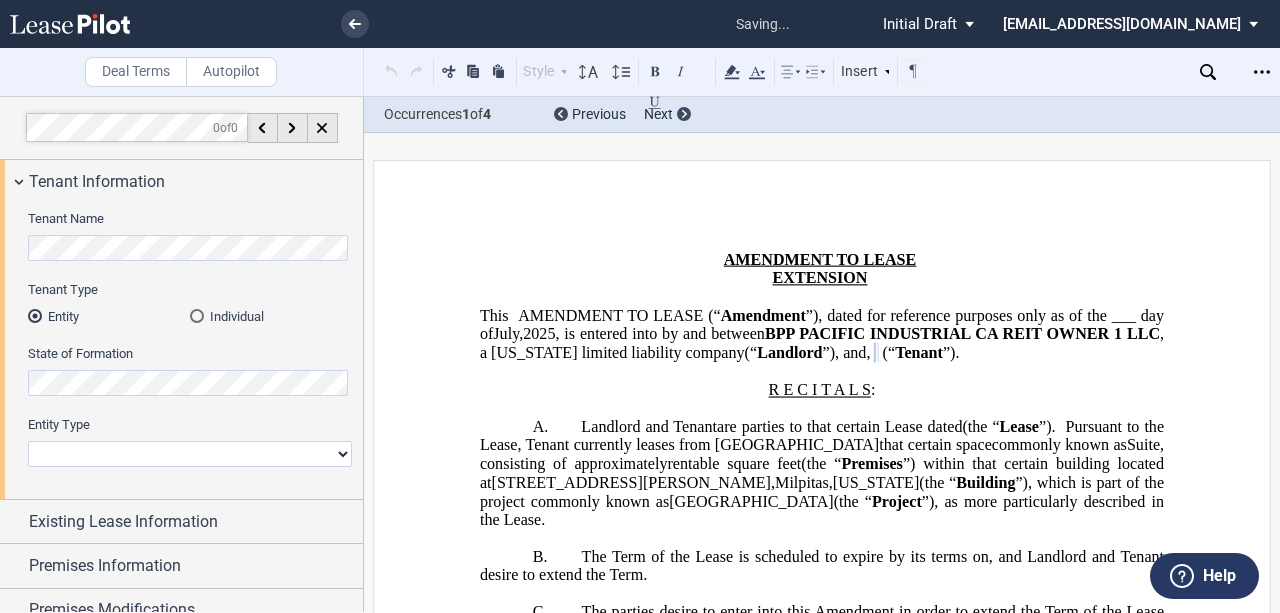 click on "Corporation
Limited Liability Company
General Partnership
Limited Partnership
Other" at bounding box center [190, 454] 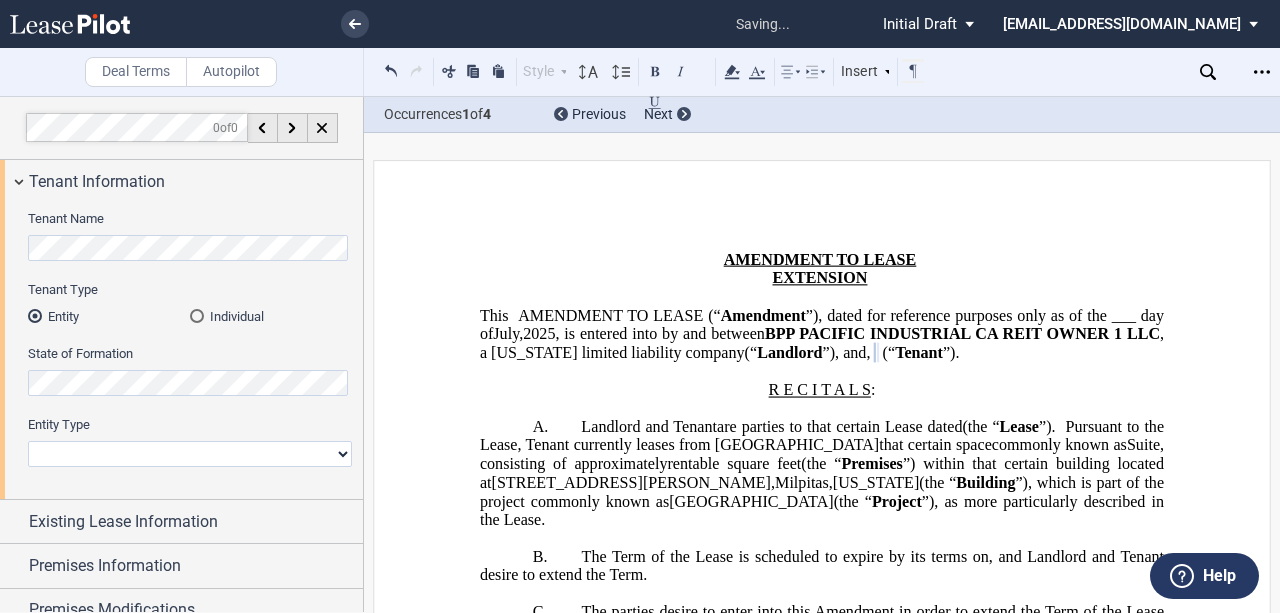 select on "corporation" 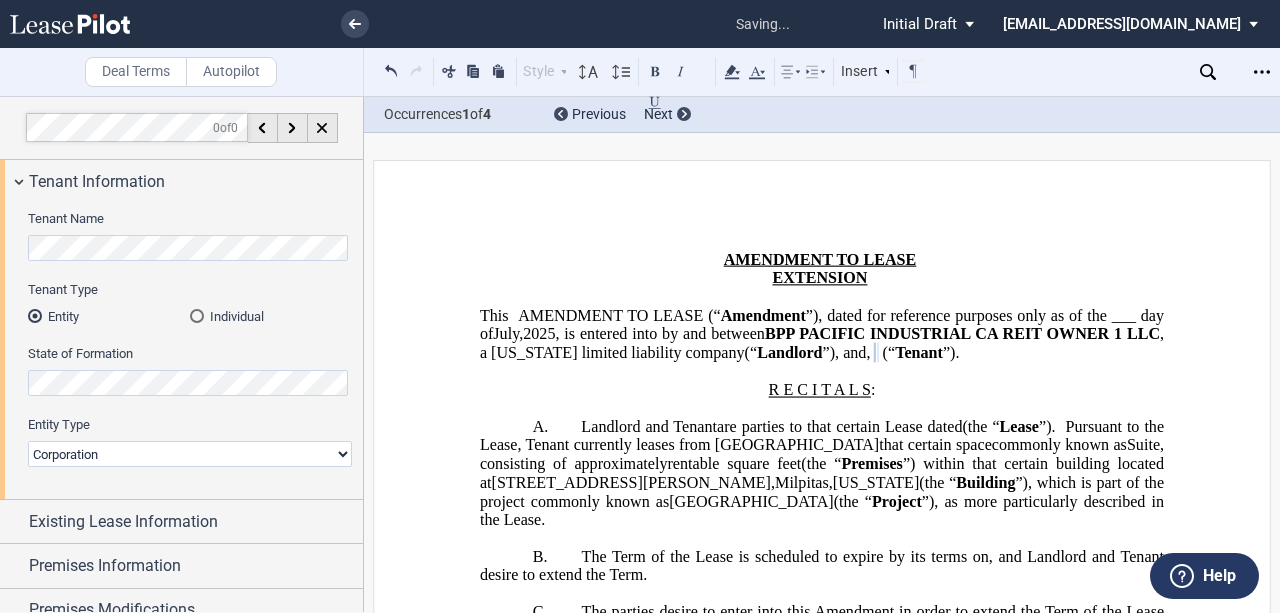 click on "Corporation
Limited Liability Company
General Partnership
Limited Partnership
Other" at bounding box center [190, 454] 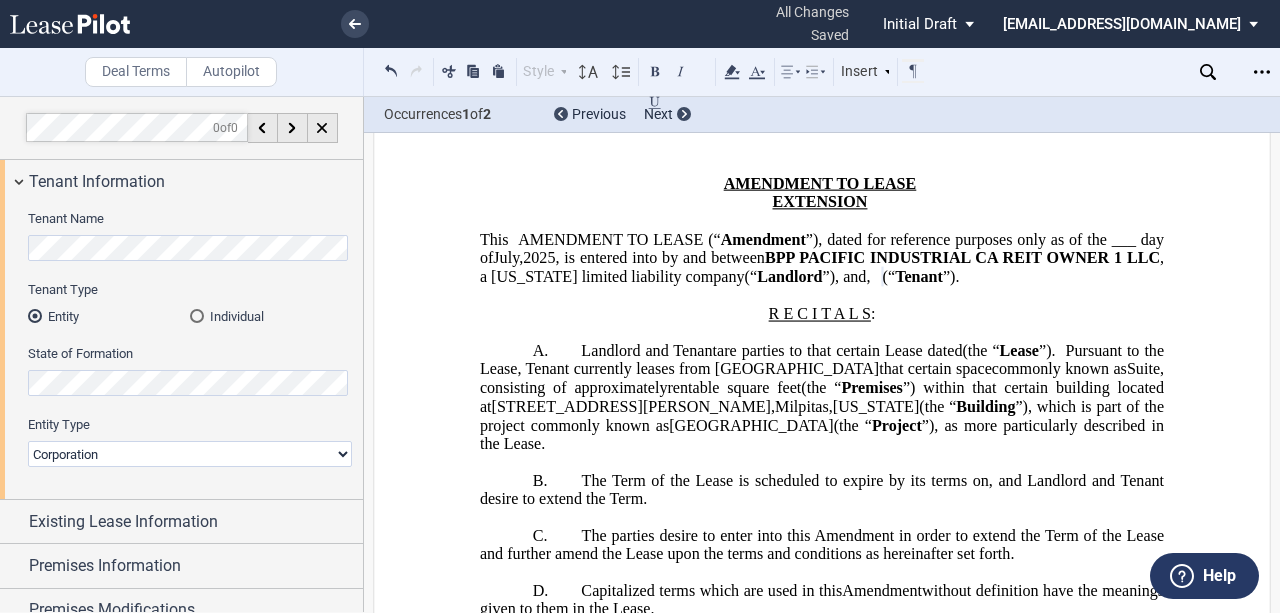 scroll, scrollTop: 0, scrollLeft: 0, axis: both 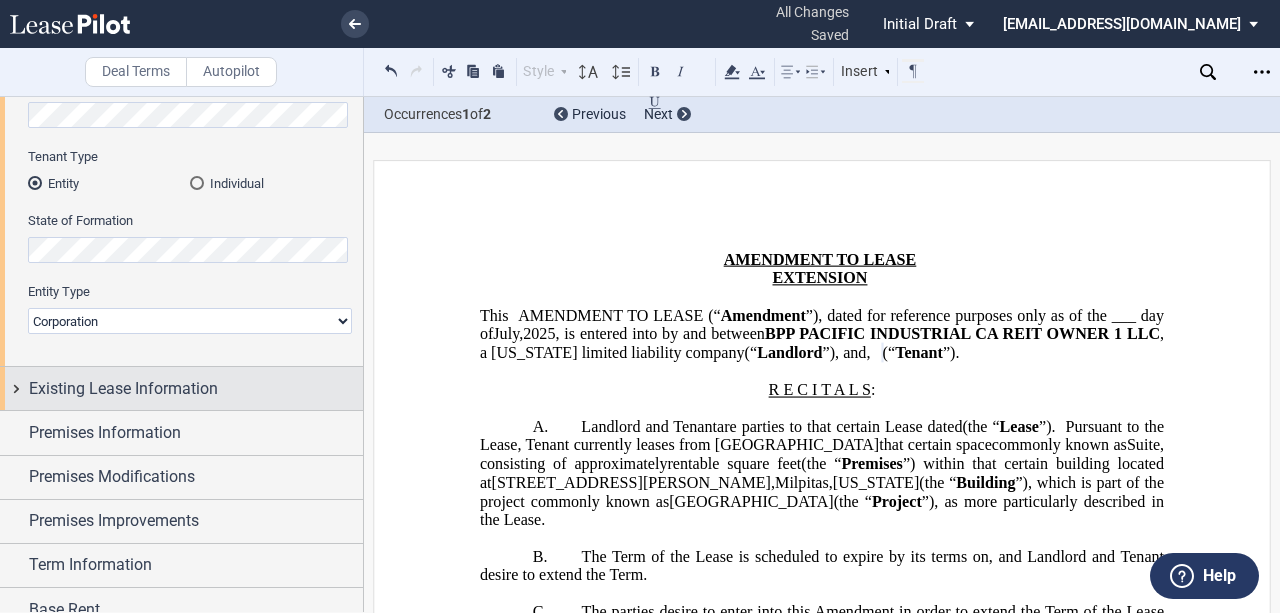 click on "Existing Lease Information" at bounding box center (181, 388) 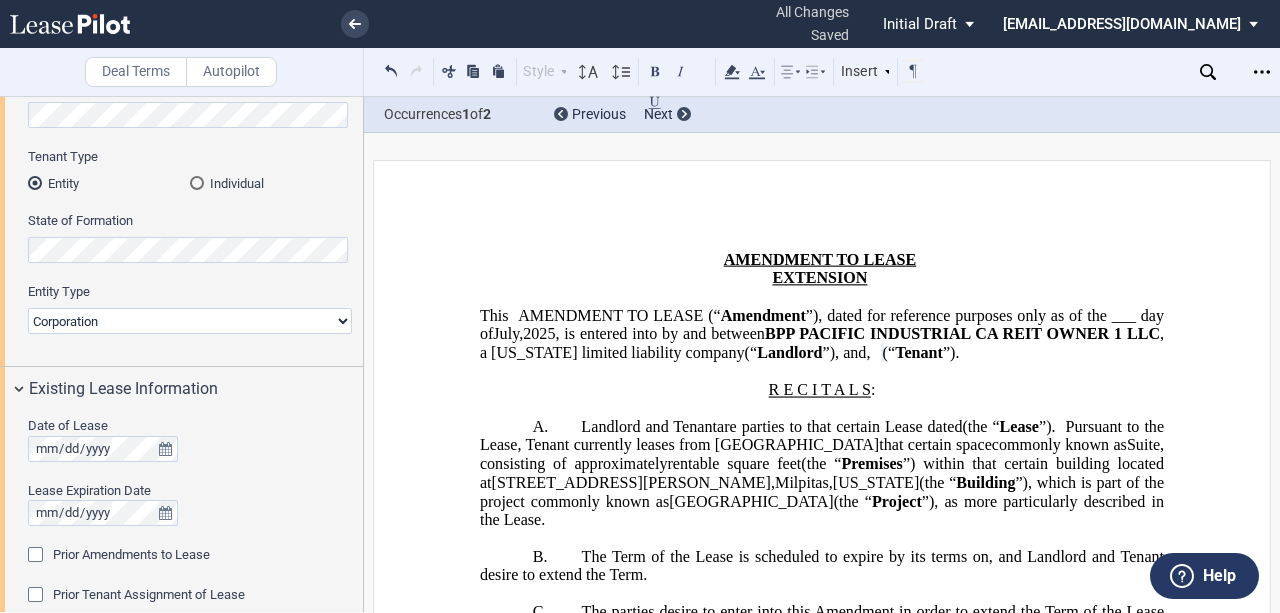 scroll, scrollTop: 200, scrollLeft: 0, axis: vertical 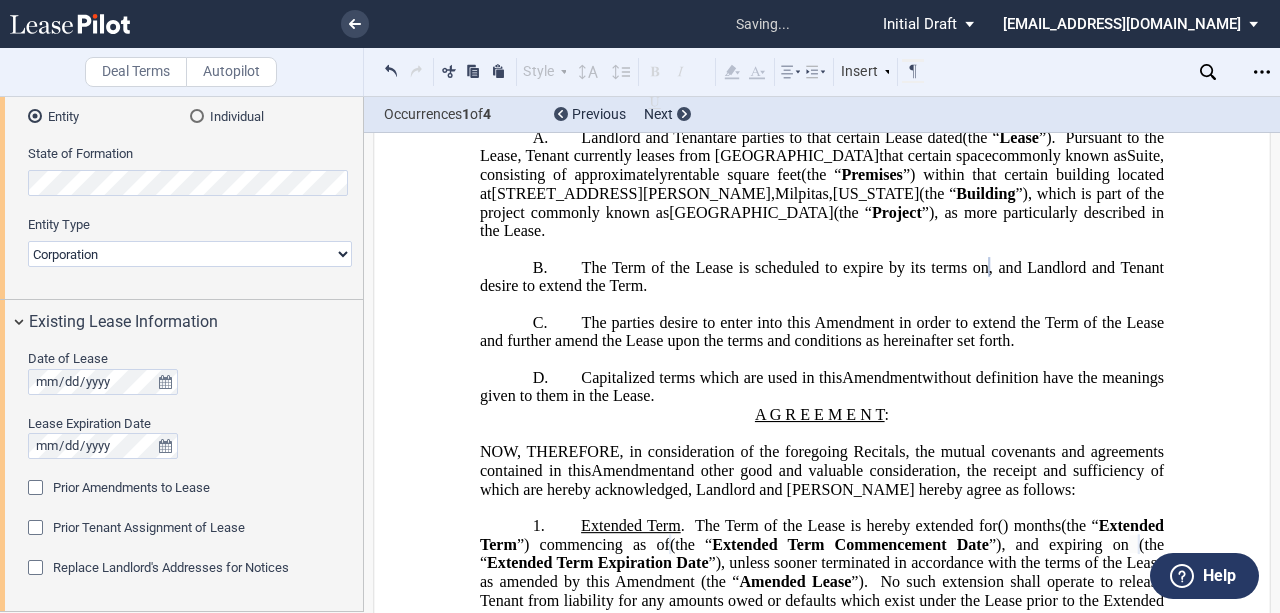 click on "The Term of the Lease is scheduled to expire by its terms on" 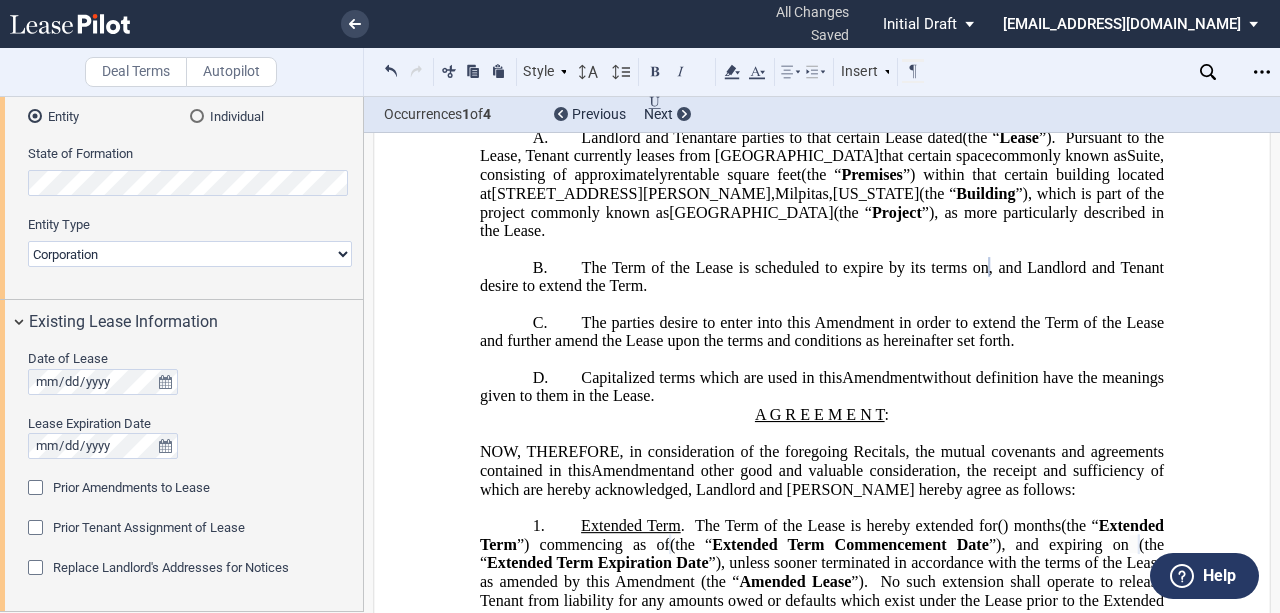 click on "The Term of the Lease is scheduled to expire by its terms on" 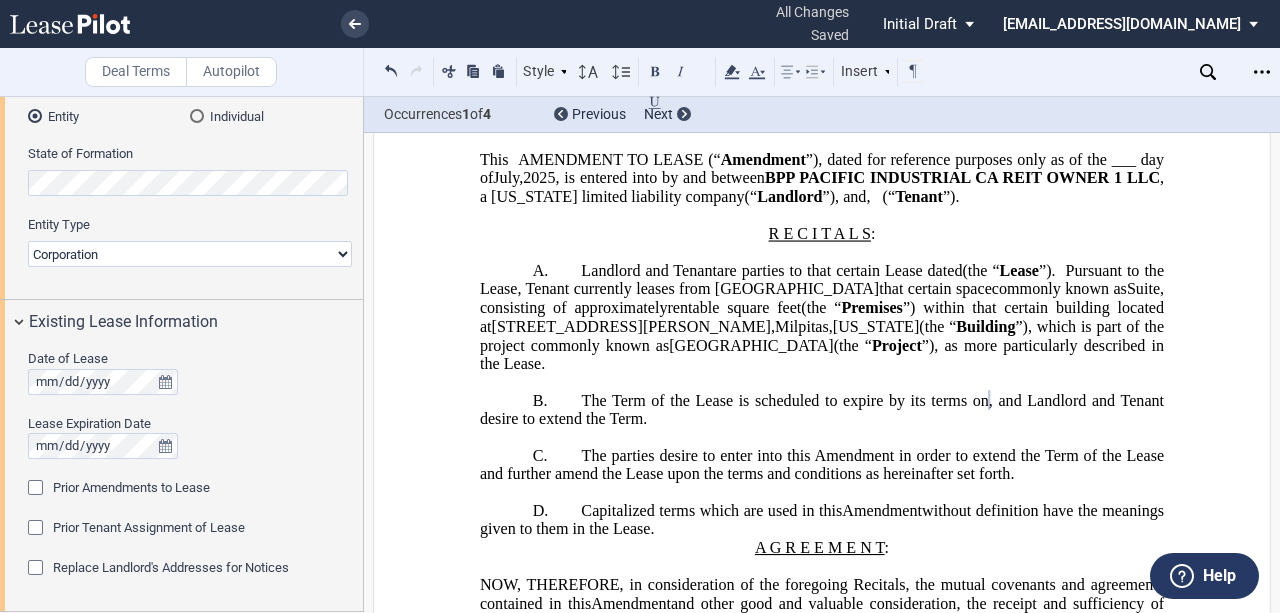 scroll, scrollTop: 222, scrollLeft: 0, axis: vertical 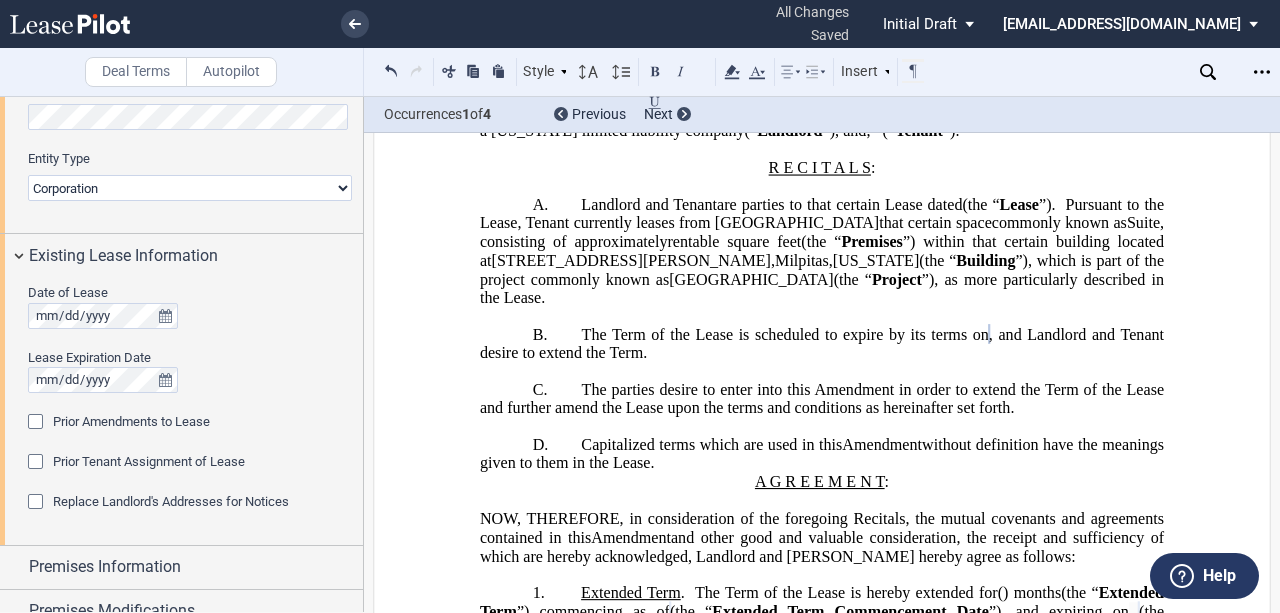 click at bounding box center [38, 424] 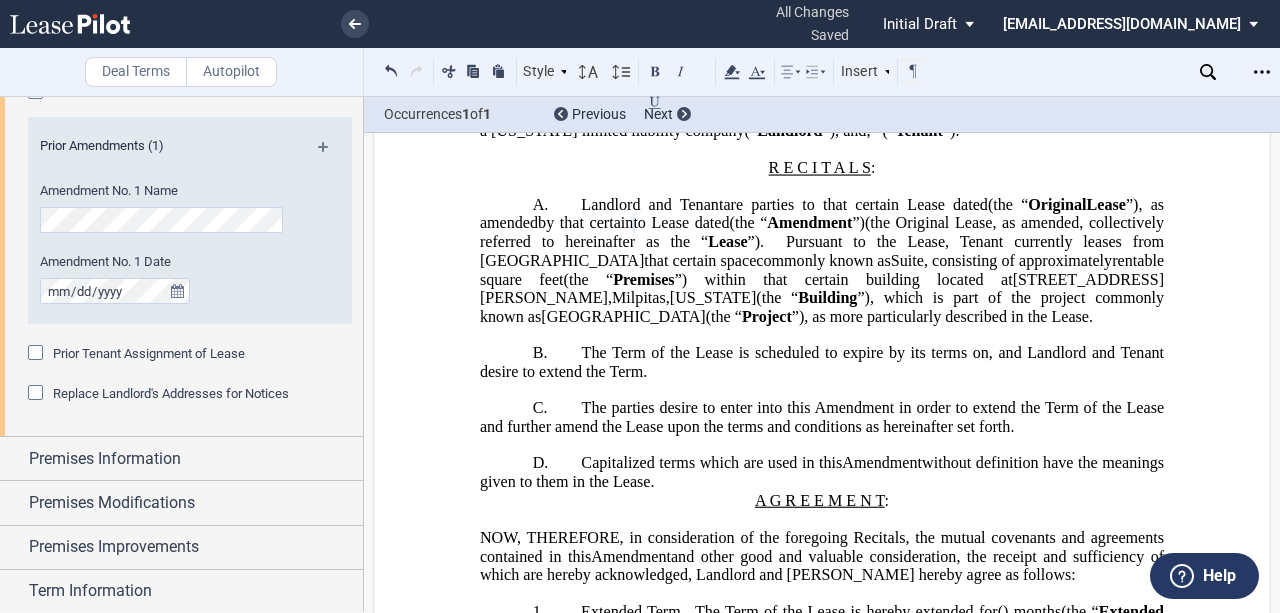 scroll, scrollTop: 666, scrollLeft: 0, axis: vertical 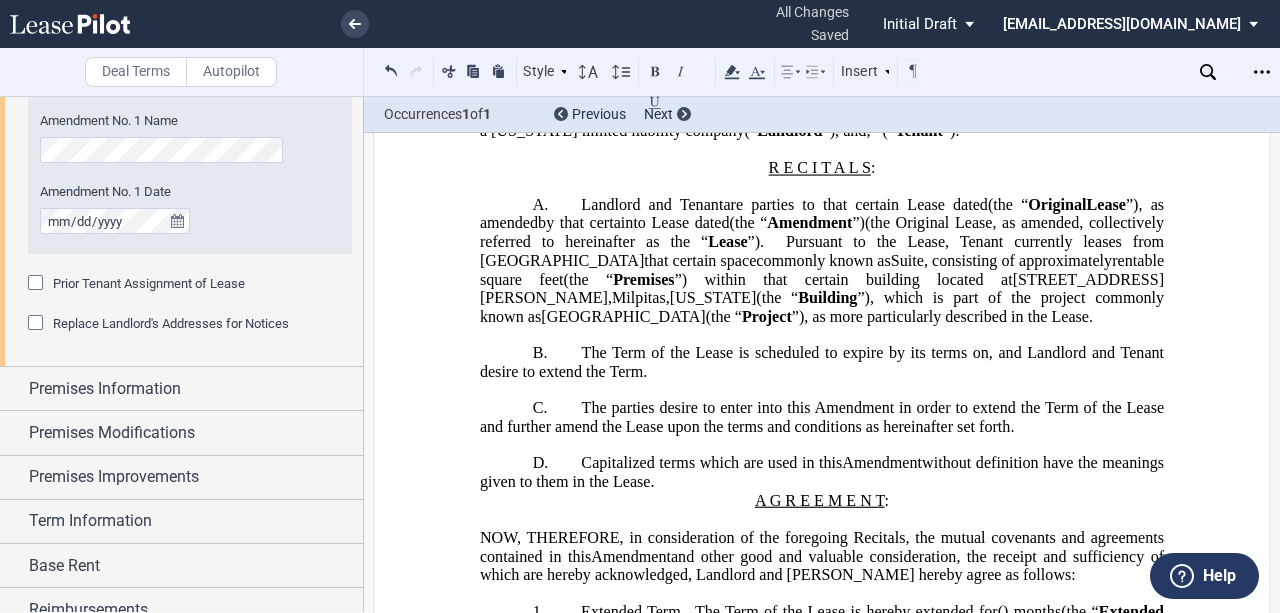 click on "Pursuant to the Lease, Tenant currently leases from [GEOGRAPHIC_DATA]" 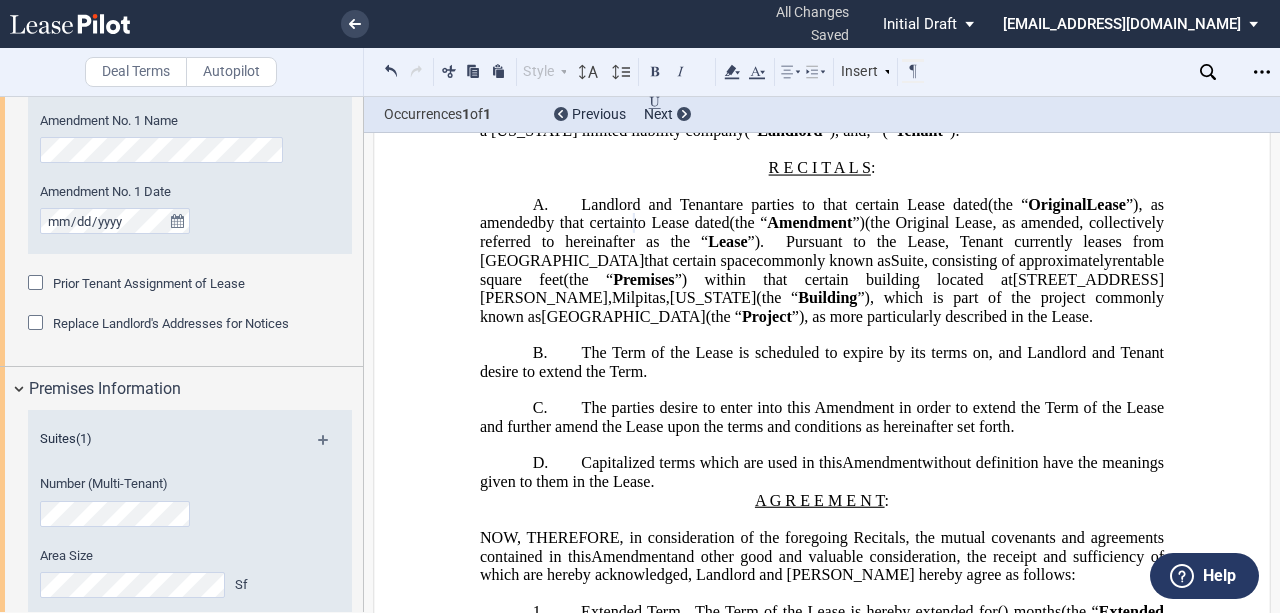 scroll, scrollTop: 748, scrollLeft: 0, axis: vertical 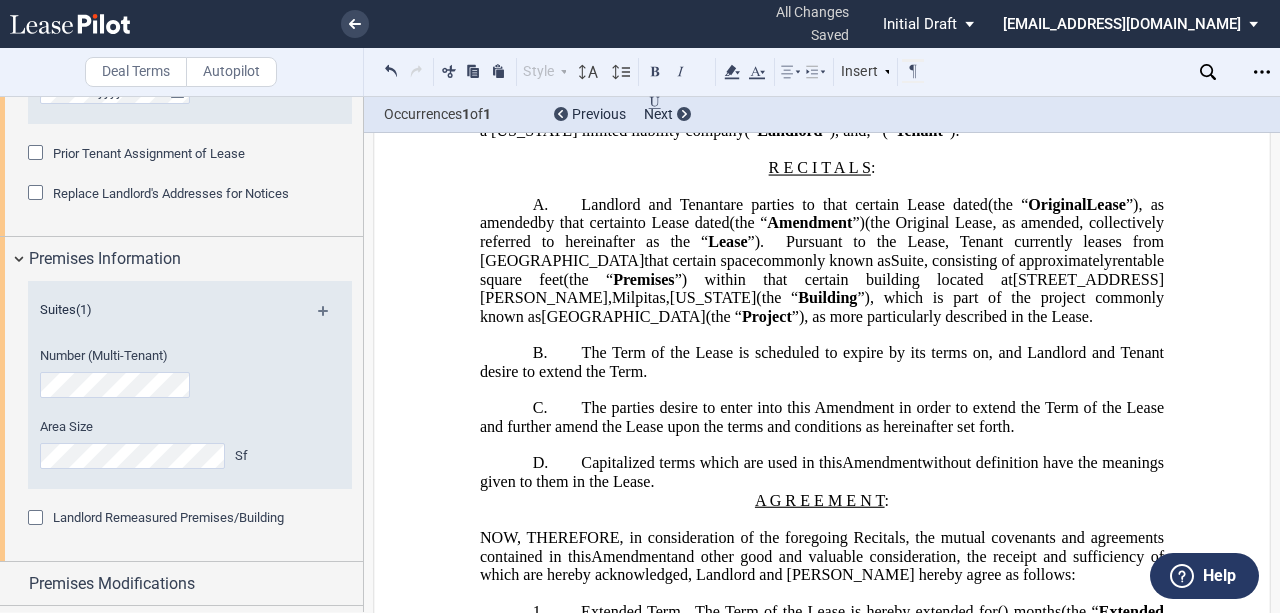 click on "”) within that certain building located at" 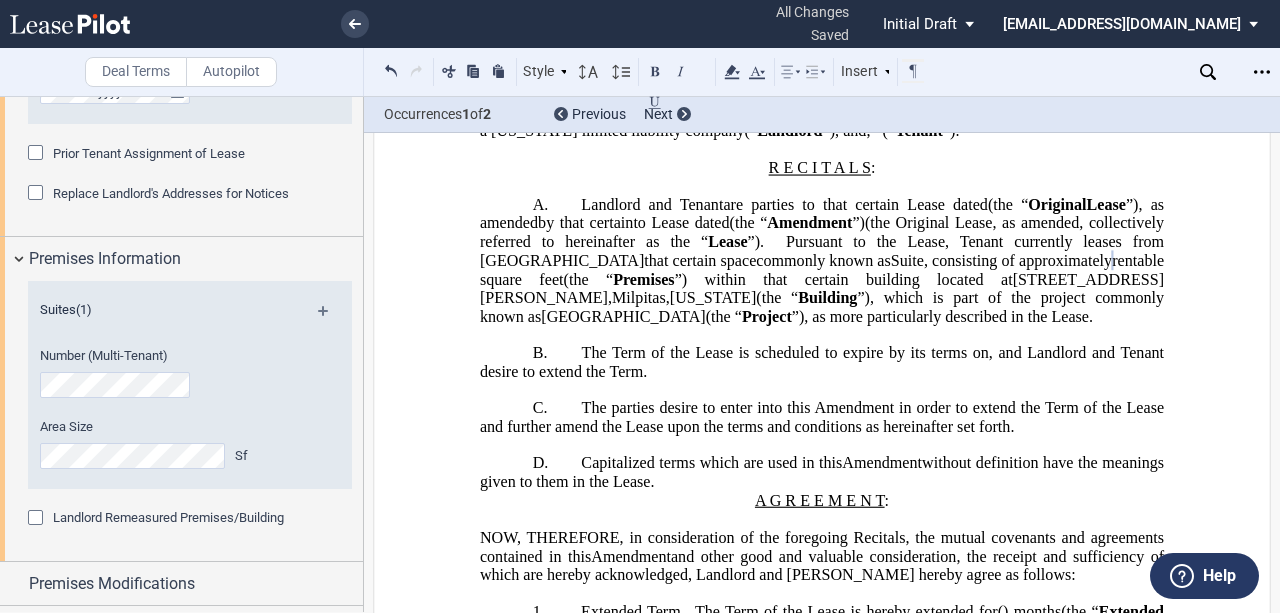 click on ", as amended" 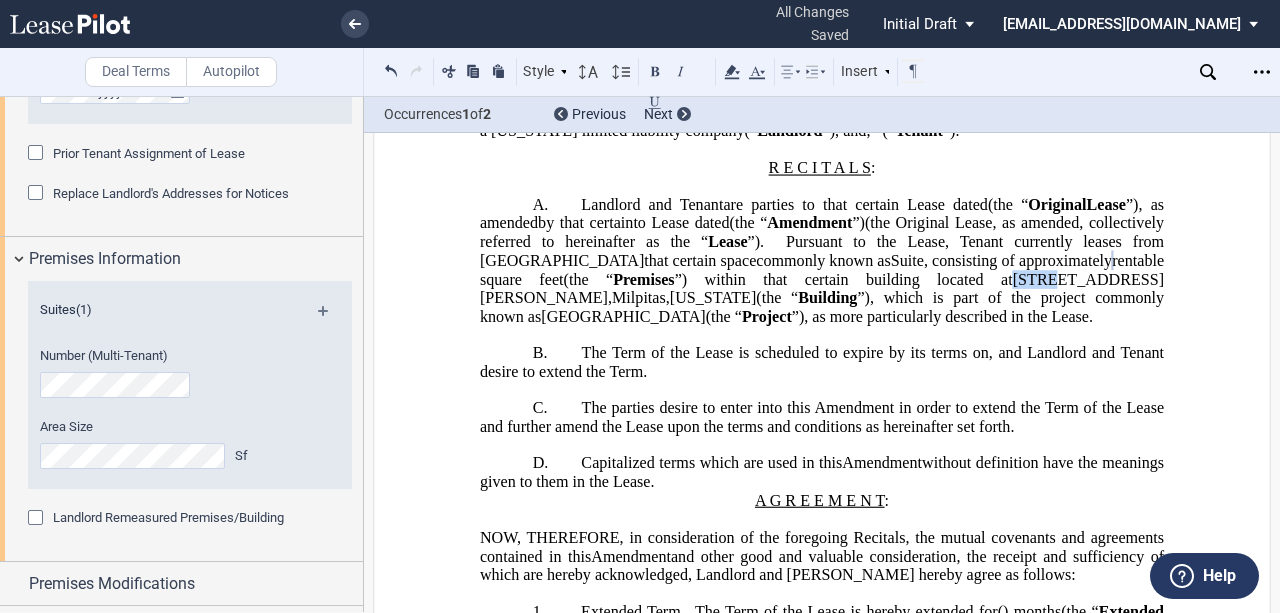drag, startPoint x: 603, startPoint y: 321, endPoint x: 643, endPoint y: 322, distance: 40.012497 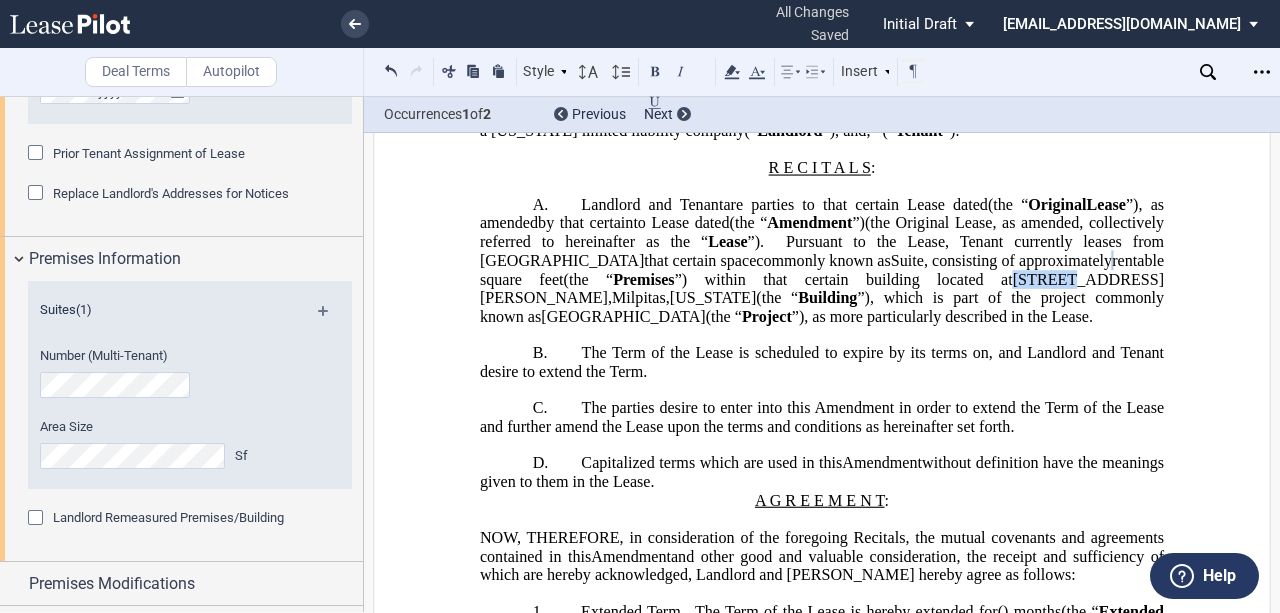 drag, startPoint x: 651, startPoint y: 323, endPoint x: 604, endPoint y: 325, distance: 47.042534 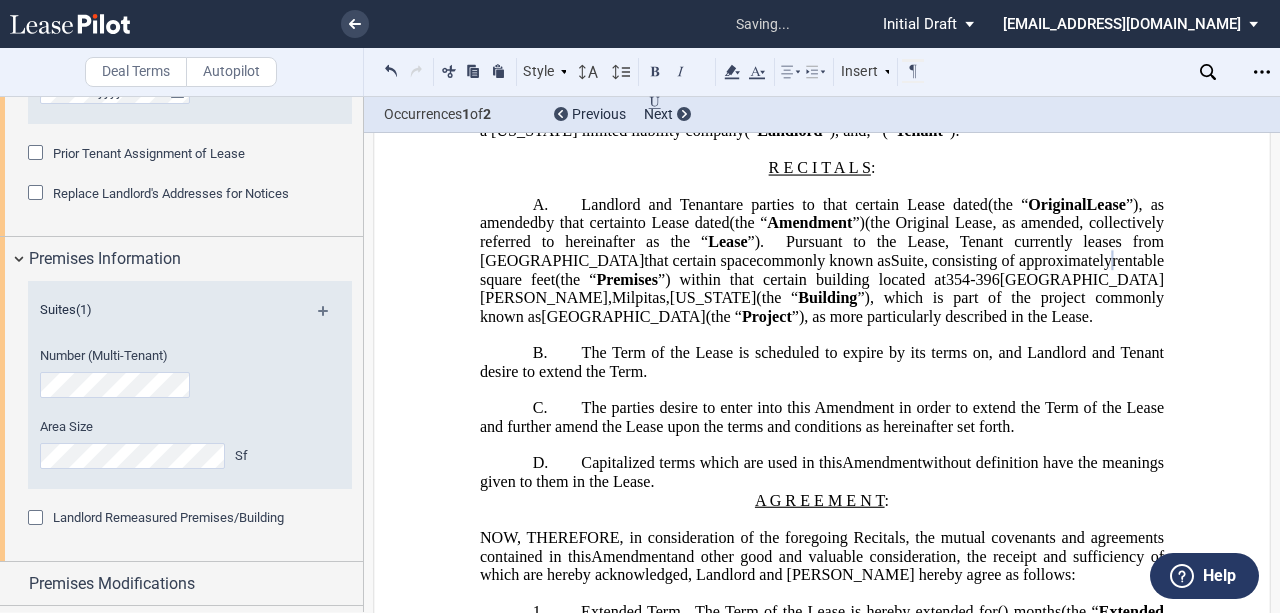 type 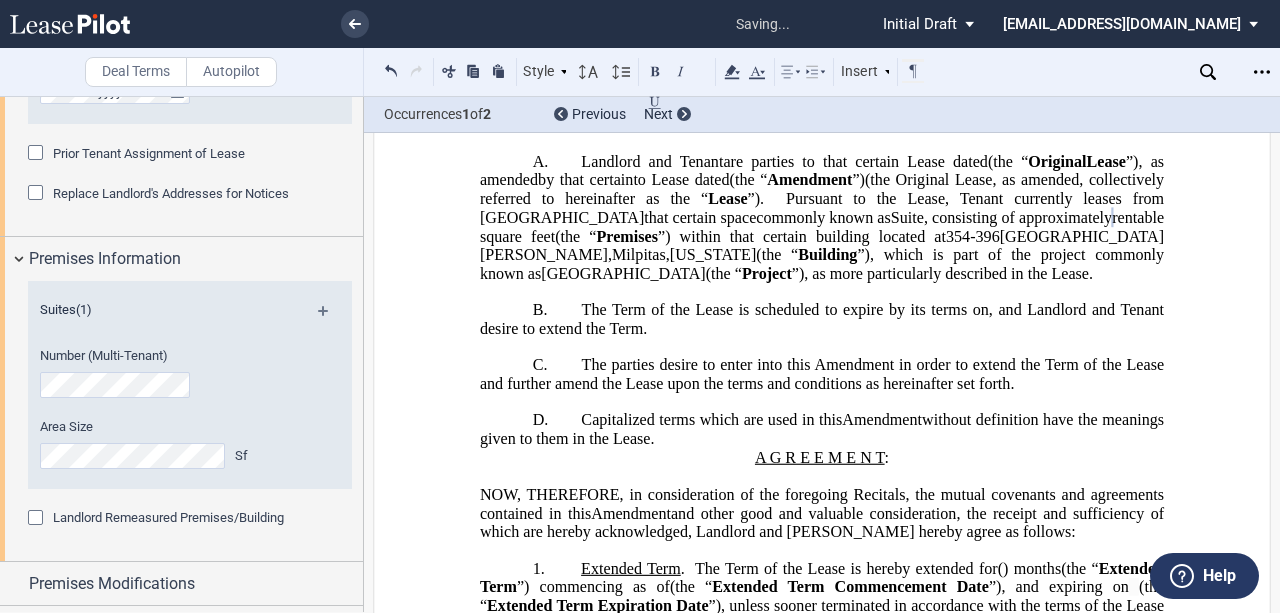 scroll, scrollTop: 289, scrollLeft: 0, axis: vertical 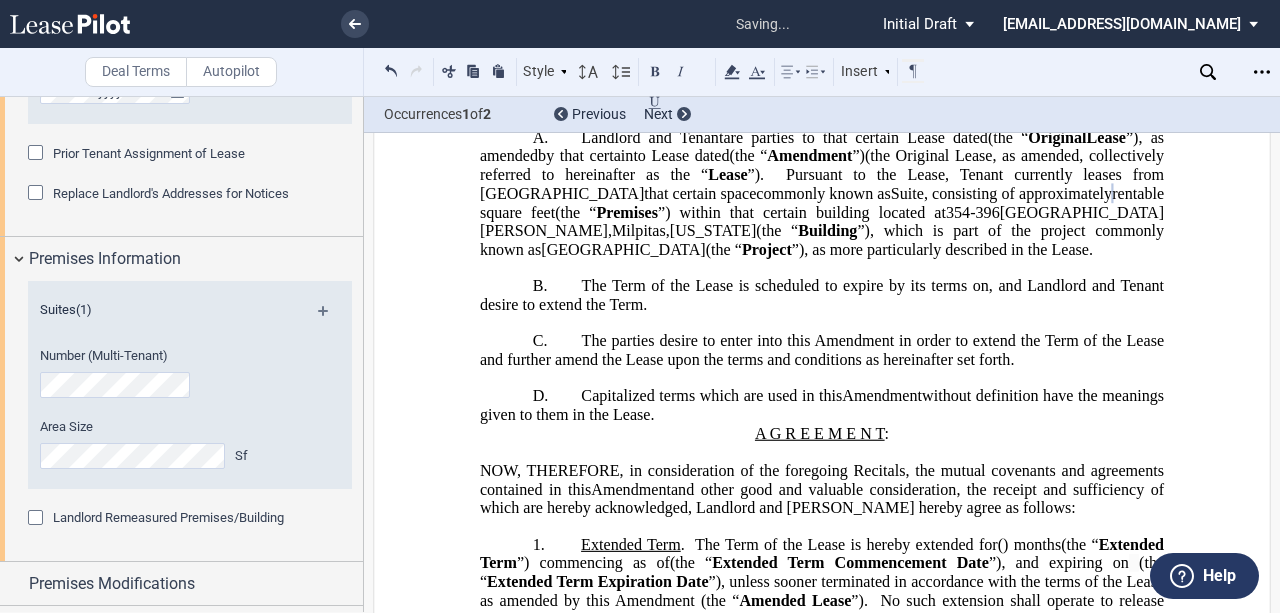 click on "The parties desire to enter into this Amendment in order to extend the Term of the Lease and further amend the Lease upon the terms and conditions as hereinafter set forth." 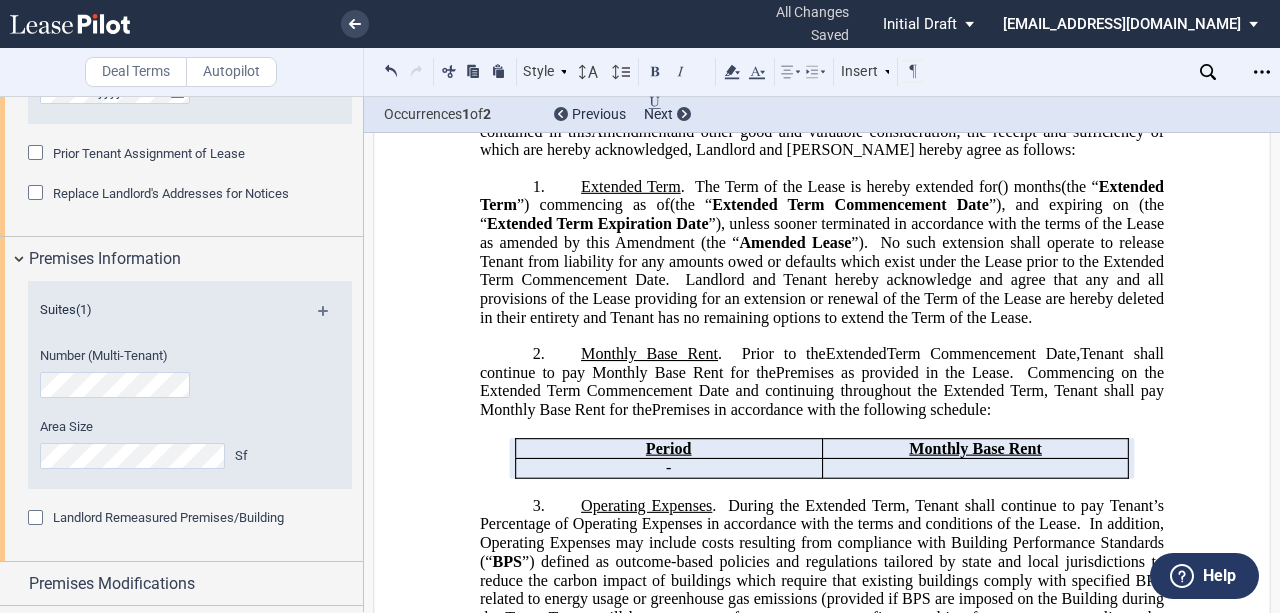 scroll, scrollTop: 689, scrollLeft: 0, axis: vertical 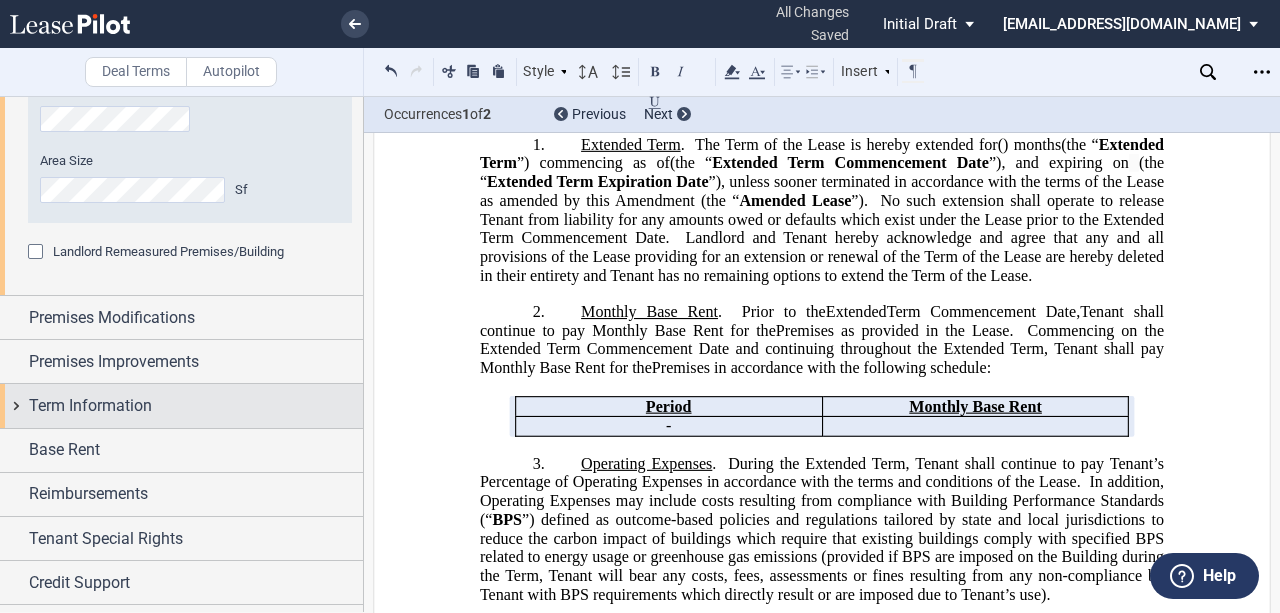 click on "Term Information" at bounding box center [196, 406] 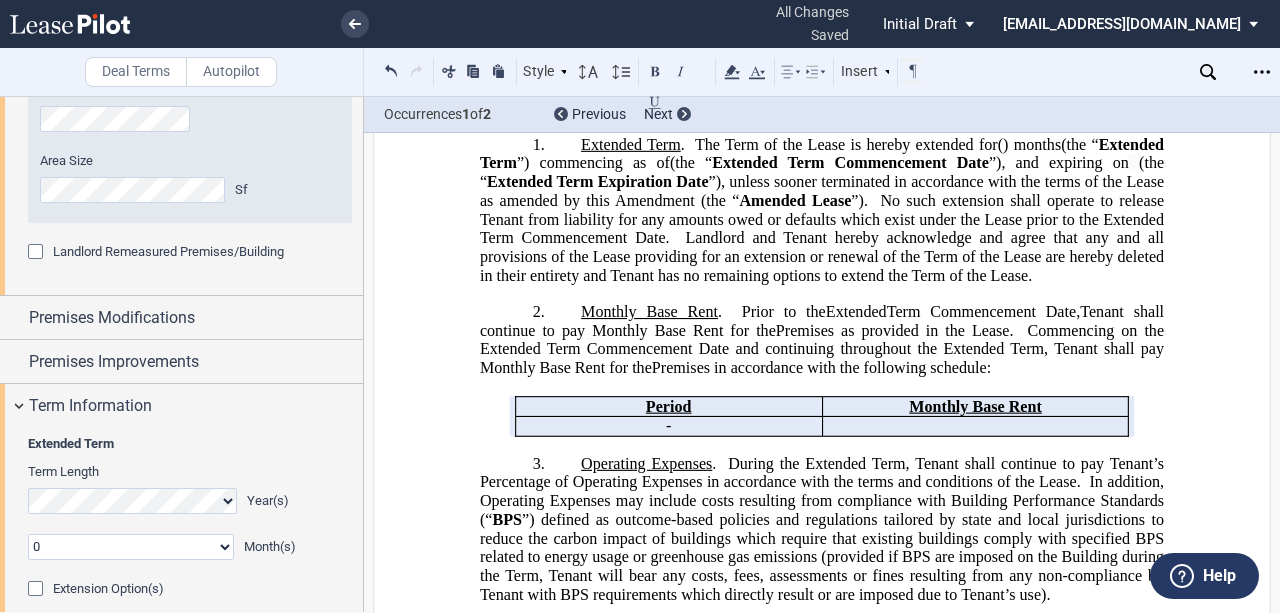scroll, scrollTop: 1129, scrollLeft: 0, axis: vertical 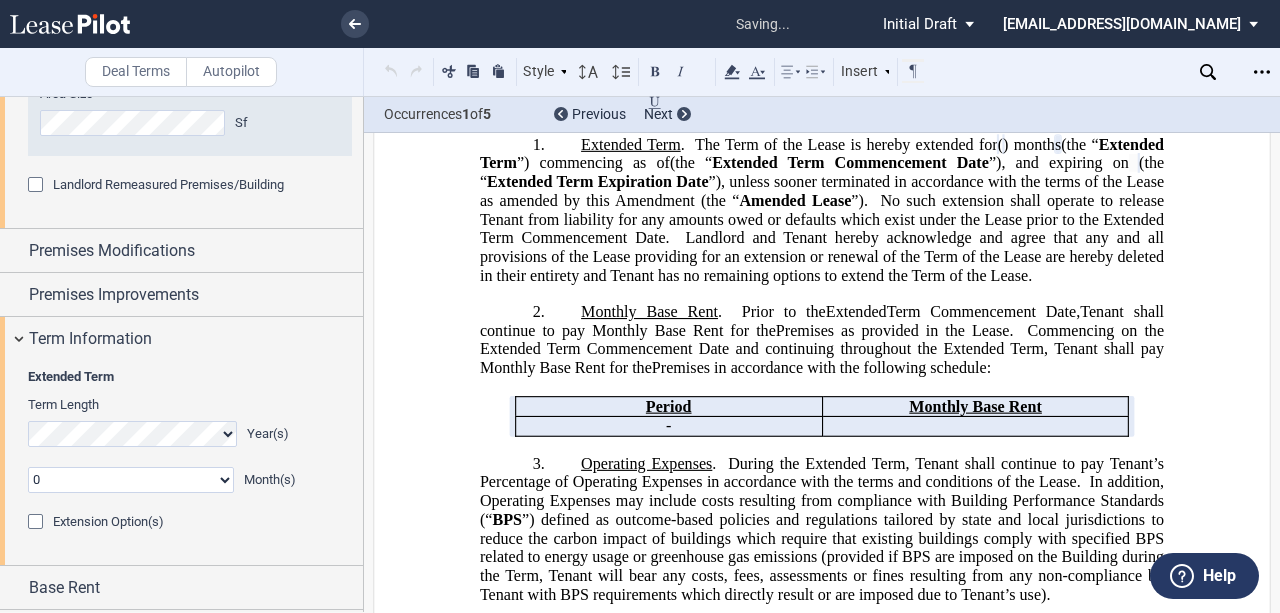 click on "Landlord and Tenant hereby acknowledge and agree that any and all provisions of the Lease providing for an extension or renewal of the Term of the Lease are hereby deleted in their entirety and Tenant has no remaining options to extend the Term of the Lease." 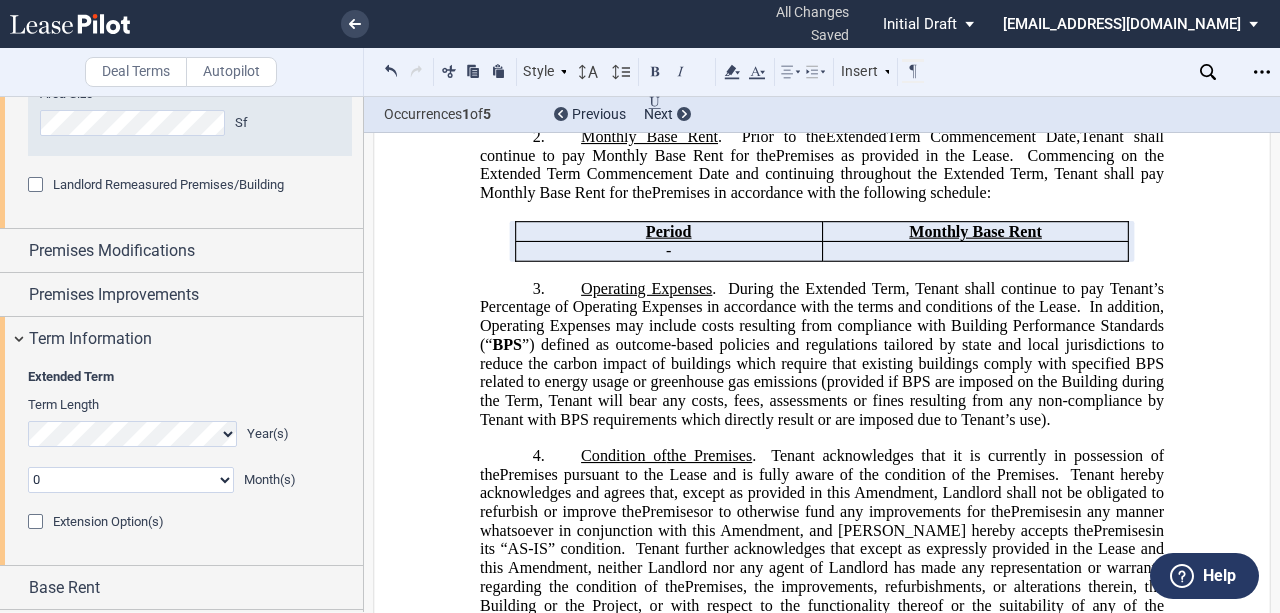 scroll, scrollTop: 889, scrollLeft: 0, axis: vertical 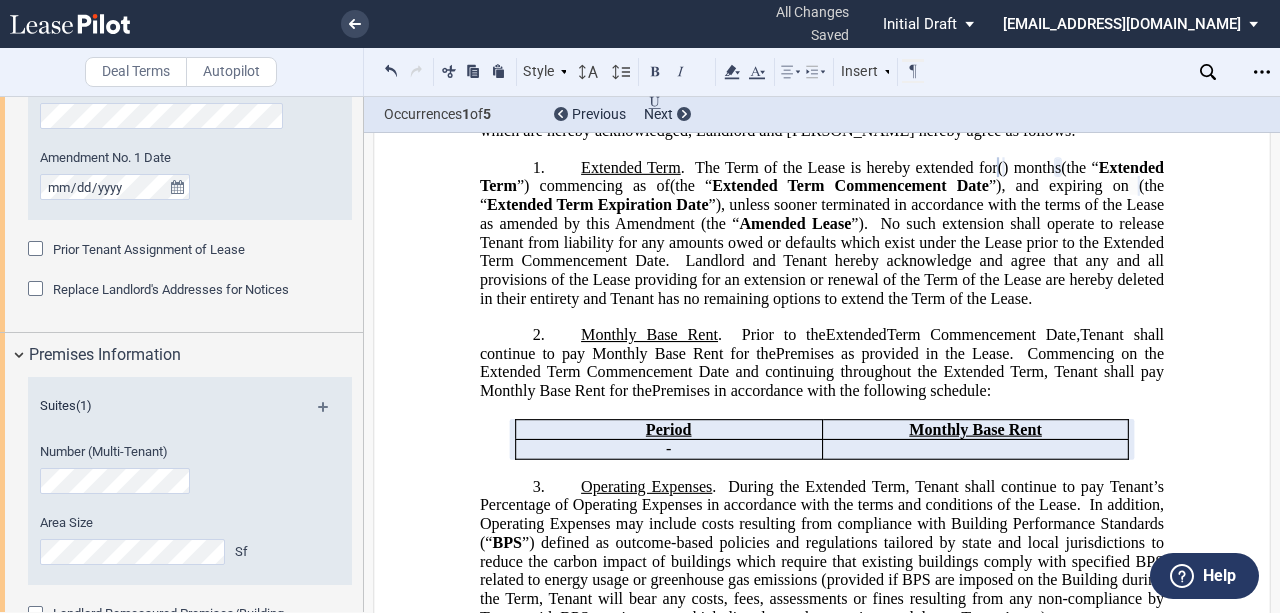 click on "Landlord and Tenant hereby acknowledge and agree that any and all provisions of the Lease providing for an extension or renewal of the Term of the Lease are hereby deleted in their entirety and Tenant has no remaining options to extend the Term of the Lease." 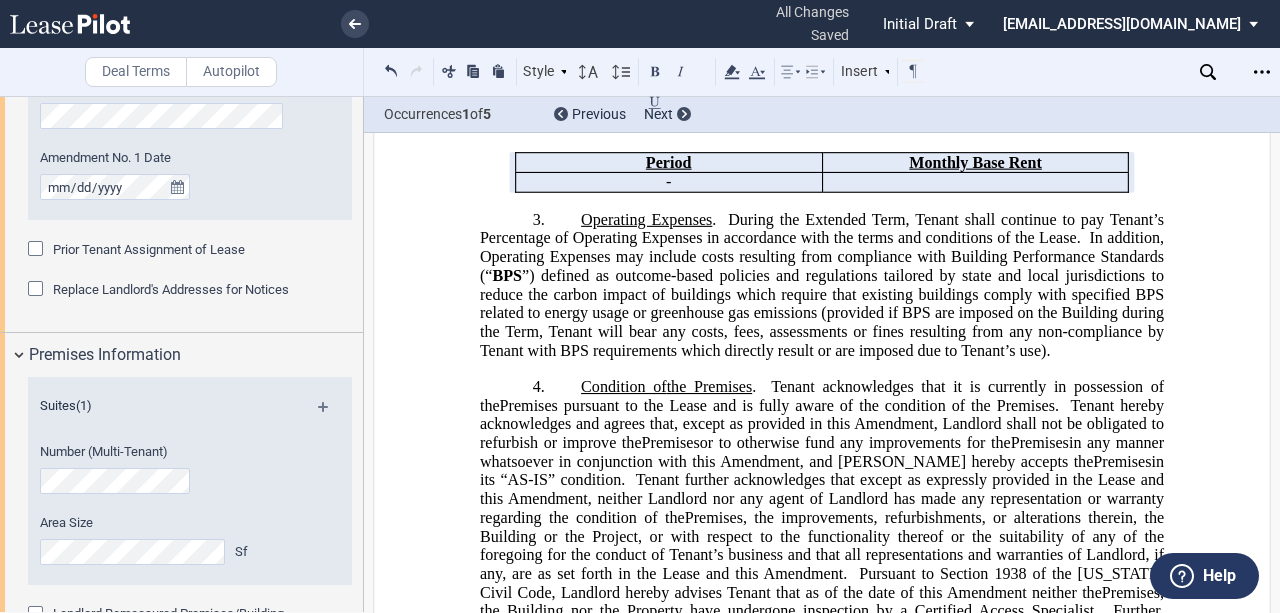 click on "”) defined as outcome-based policies and regulations tailored by state and local jurisdictions to reduce the carbon impact of buildings which require that existing buildings comply with specified BPS related to energy usage or greenhouse gas emissions (provided if BPS are imposed on the Building during the Term, Tenant will bear any costs, fees, assessments or fines resulting from any non-compliance by Tenant with BPS requirements which directly result or are imposed due to Tenant’s use)." 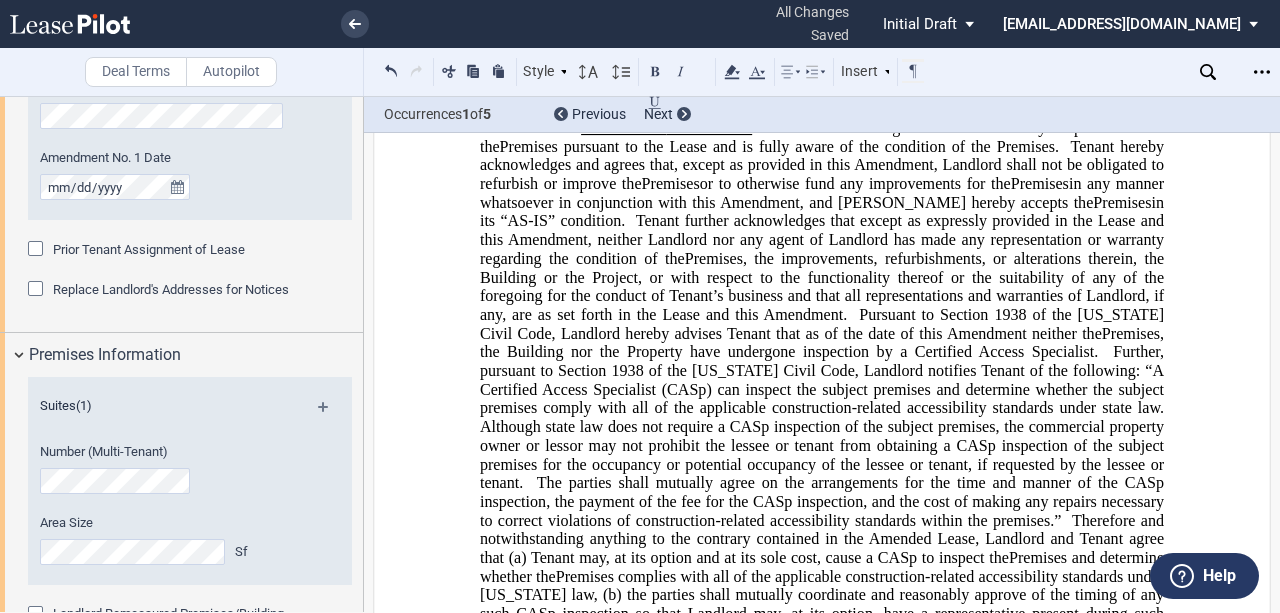scroll, scrollTop: 1200, scrollLeft: 0, axis: vertical 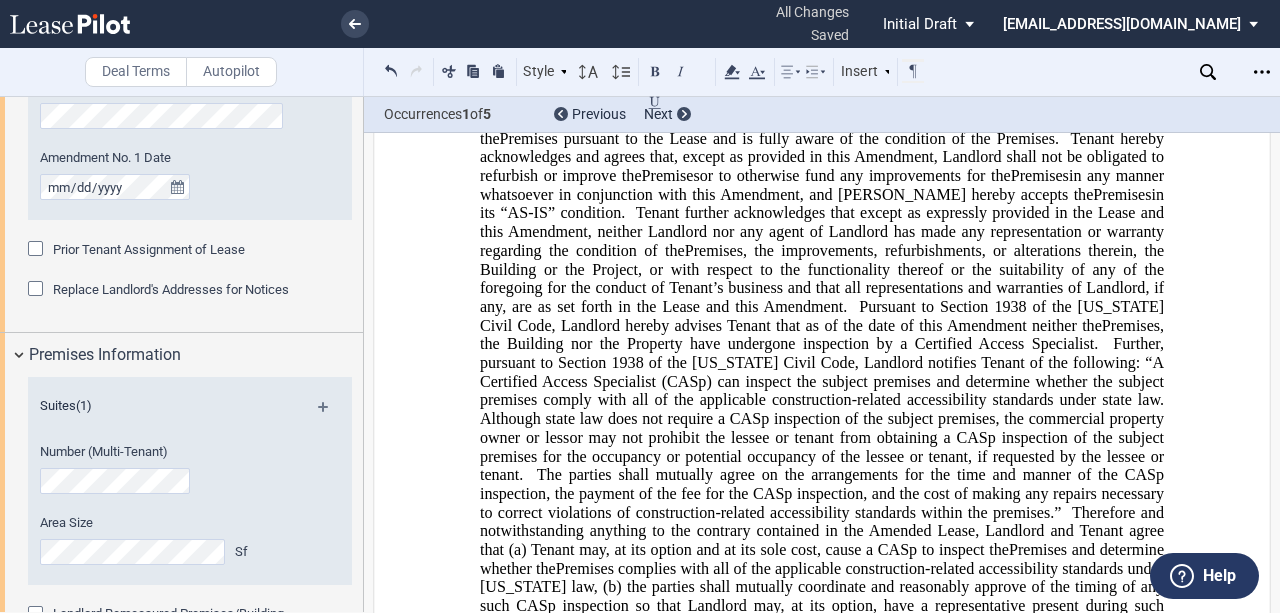 click on ", the improvements, refurbishments, or alterations therein, the Building or the Project, or with respect to the functionality thereof or the suitability of any of the foregoing for the conduct of Tenant’s business and that all representations and warranties of Landlord, if any, are as set forth in the Lease and this Amendment." 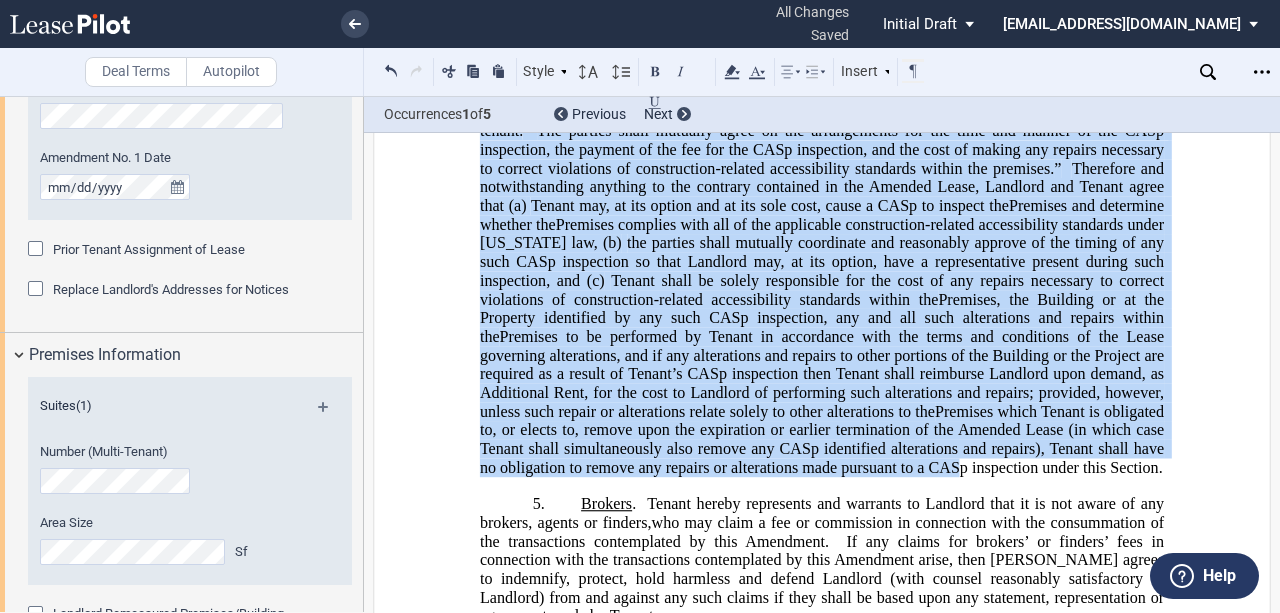 scroll, scrollTop: 1606, scrollLeft: 0, axis: vertical 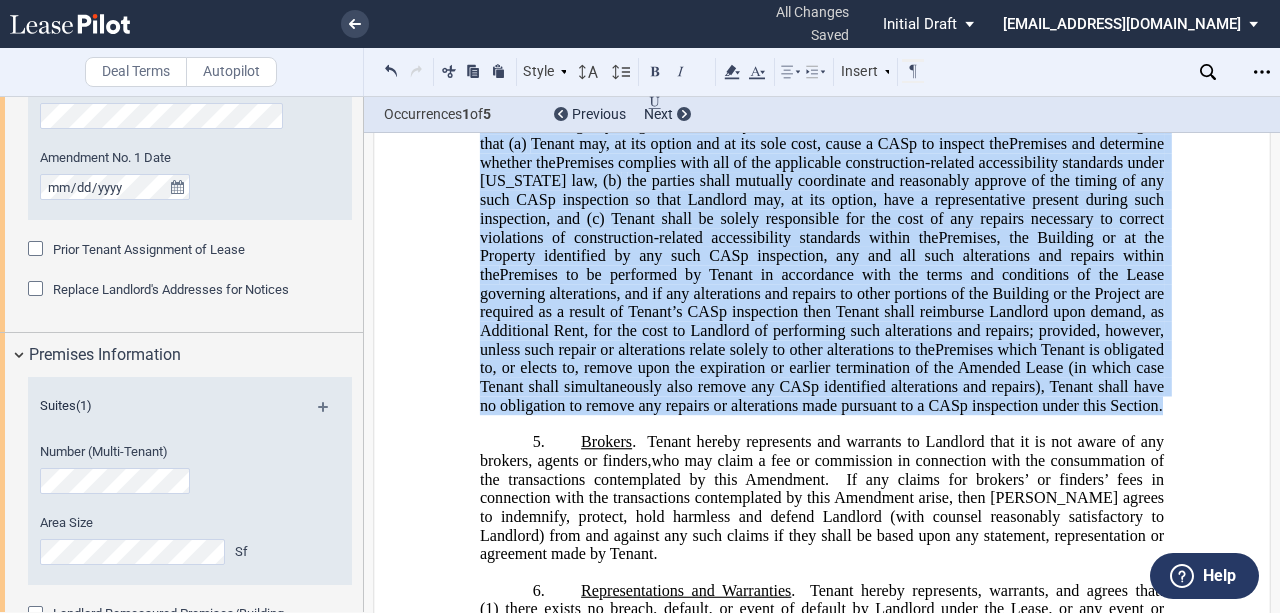 drag, startPoint x: 845, startPoint y: 387, endPoint x: 1062, endPoint y: 495, distance: 242.39018 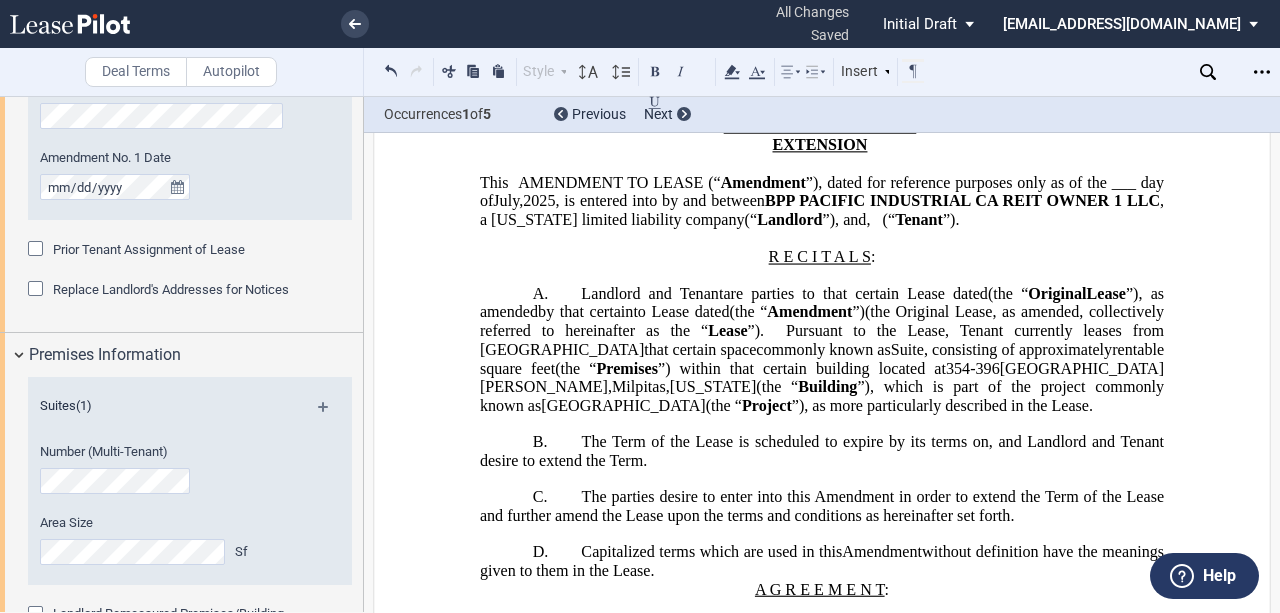 scroll, scrollTop: 200, scrollLeft: 0, axis: vertical 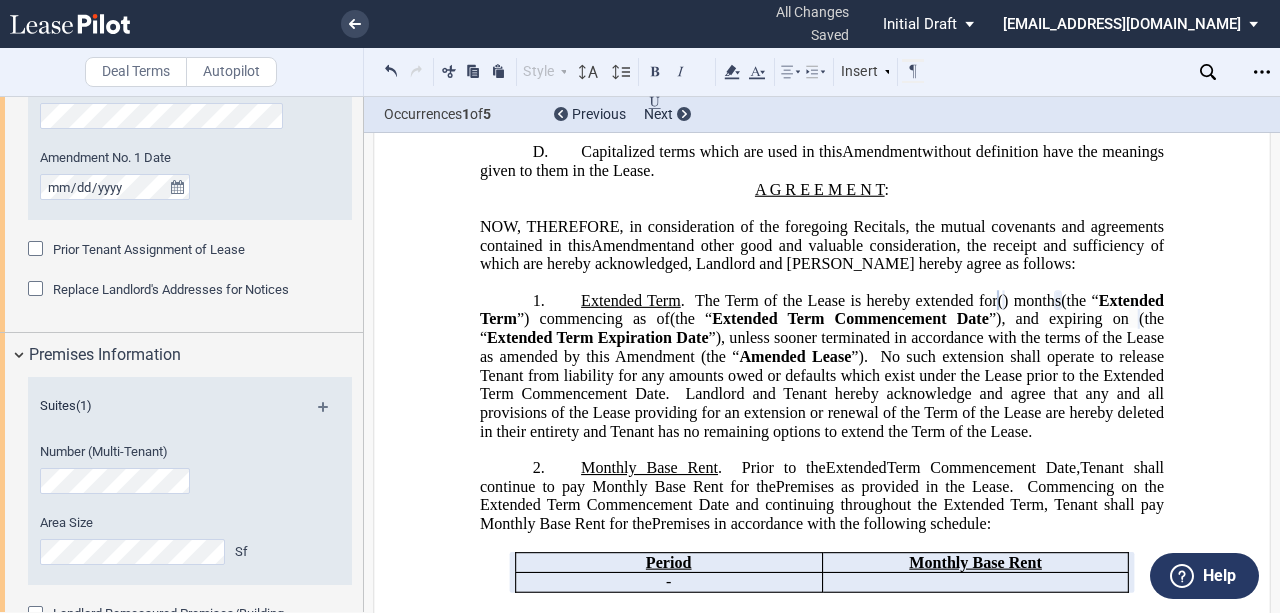 click on "No such extension shall operate to release Tenant from liability for any amounts owed or defaults which exist under the Lease prior to the Extended Term Commencement Date." 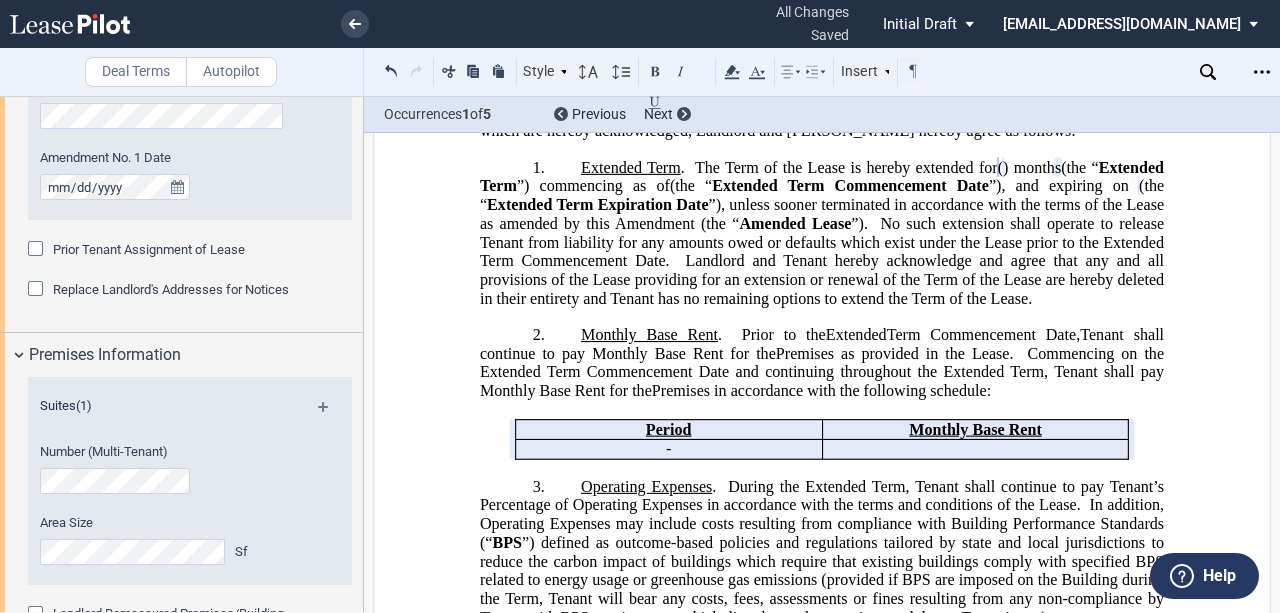 click on "Premises as provided in the Lease." 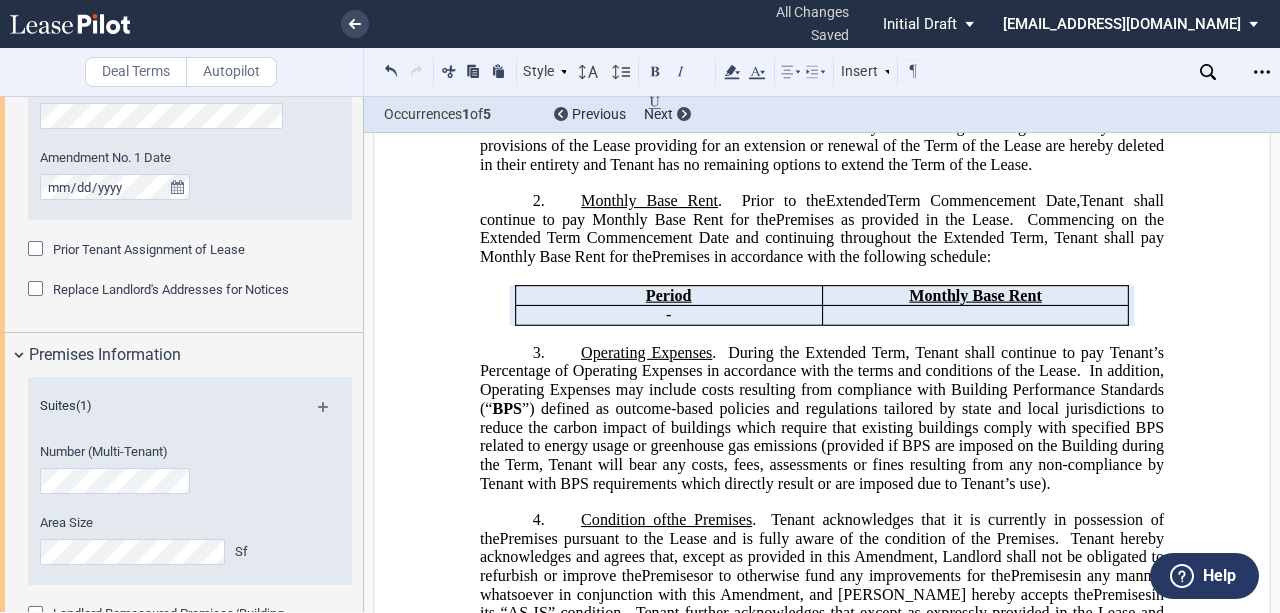 scroll, scrollTop: 866, scrollLeft: 0, axis: vertical 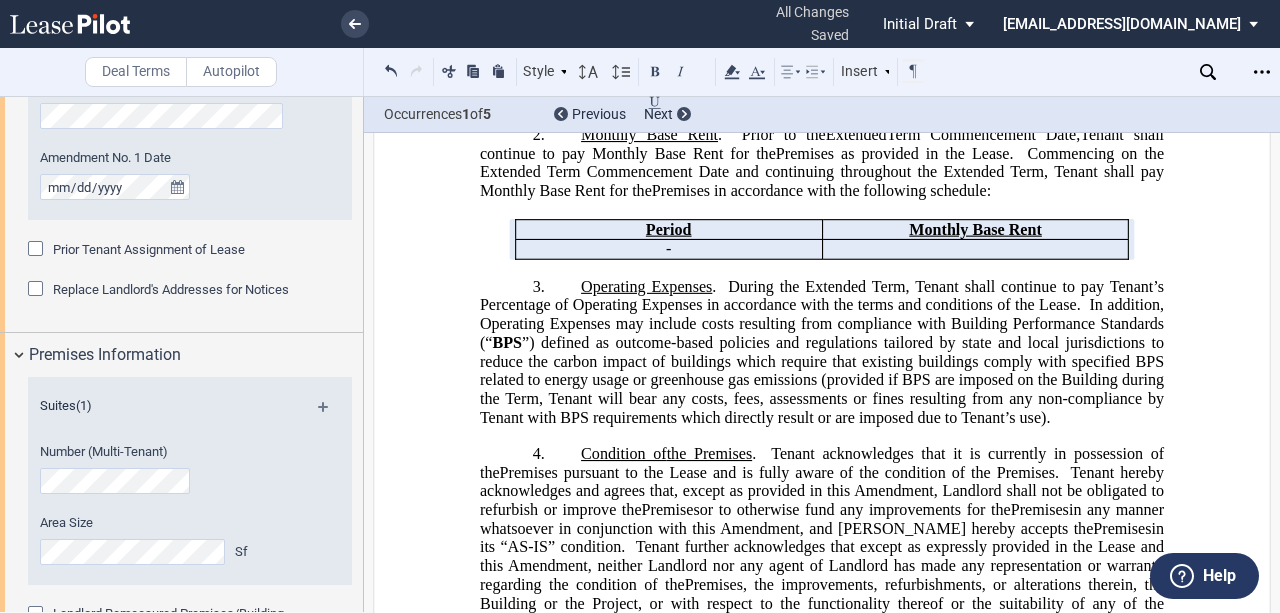 click on "”) defined as outcome-based policies and regulations tailored by state and local jurisdictions to reduce the carbon impact of buildings which require that existing buildings comply with specified BPS related to energy usage or greenhouse gas emissions (provided if BPS are imposed on the Building during the Term, Tenant will bear any costs, fees, assessments or fines resulting from any non-compliance by Tenant with BPS requirements which directly result or are imposed due to Tenant’s use)." 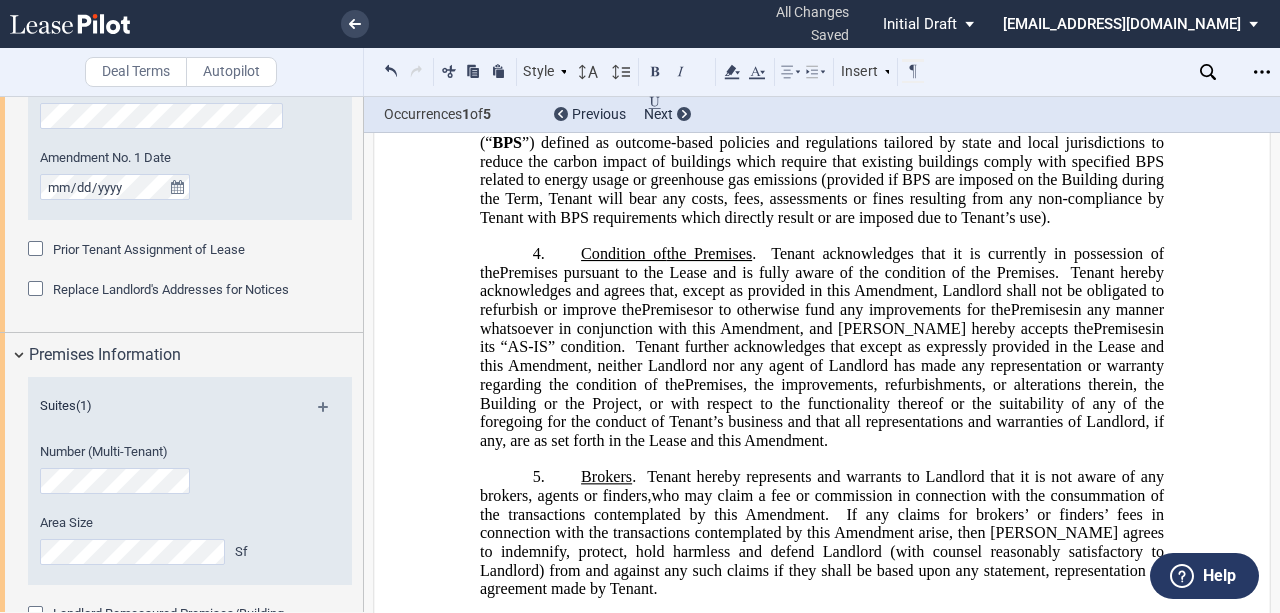 scroll, scrollTop: 1066, scrollLeft: 0, axis: vertical 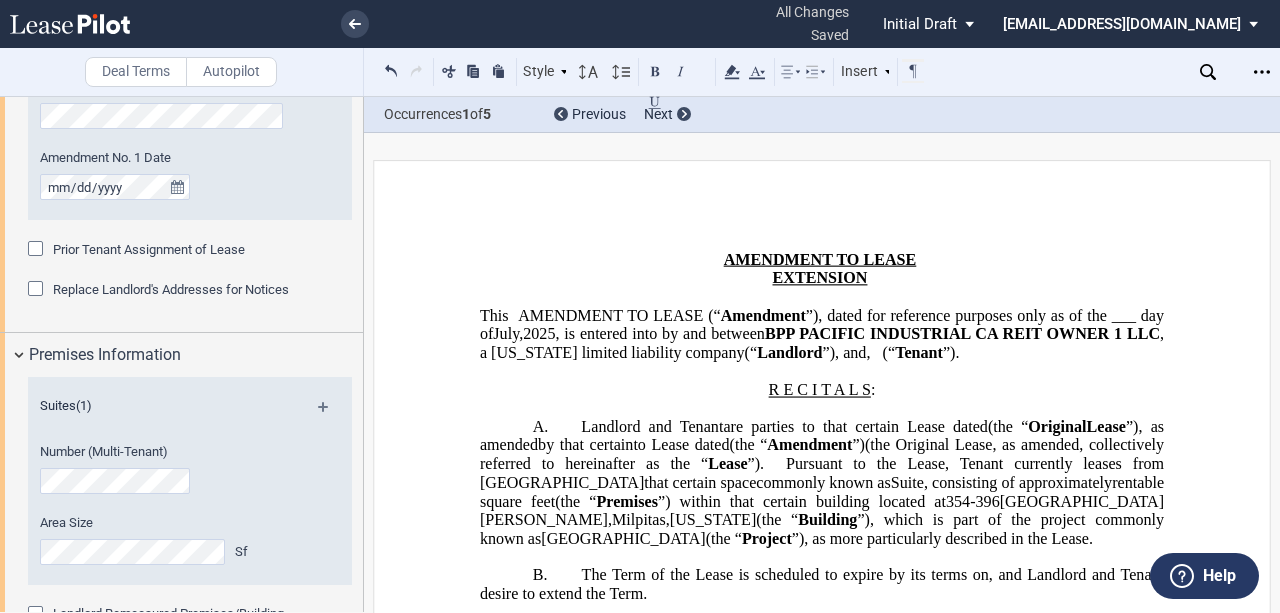 drag, startPoint x: 902, startPoint y: 448, endPoint x: 920, endPoint y: 481, distance: 37.589893 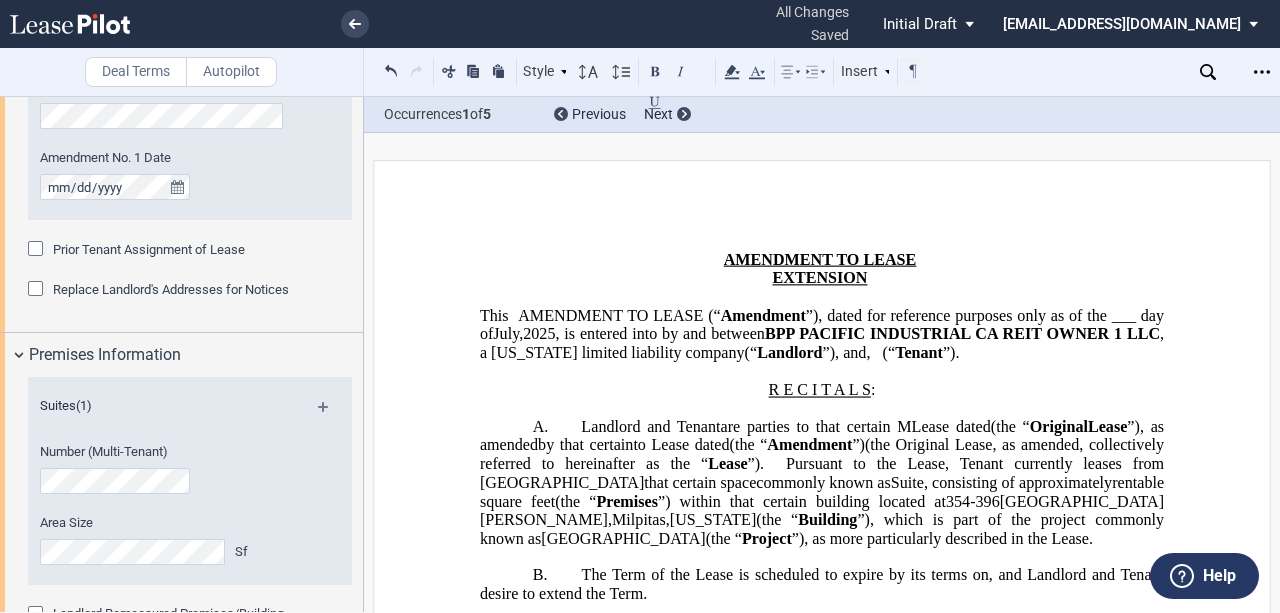 type 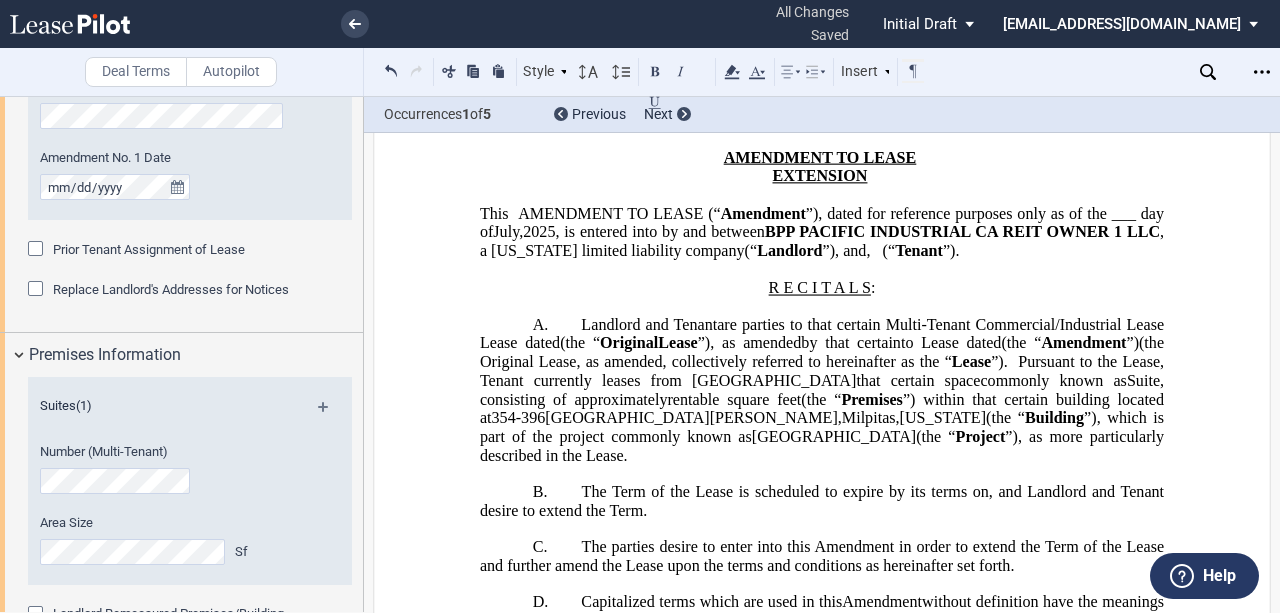 scroll, scrollTop: 133, scrollLeft: 0, axis: vertical 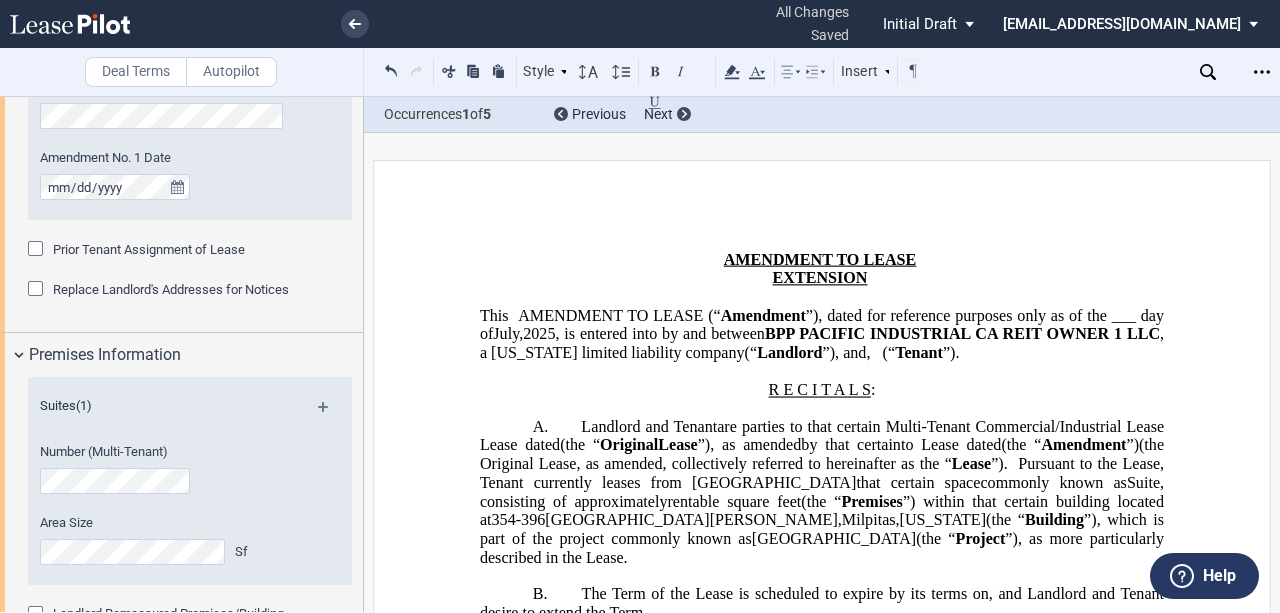 click on "Download
Share Document
Print
Create a New Version
Import Changes
Compare
Express Abstract
New
Save as Conformed Deal
Duplicate" at bounding box center [1264, 72] 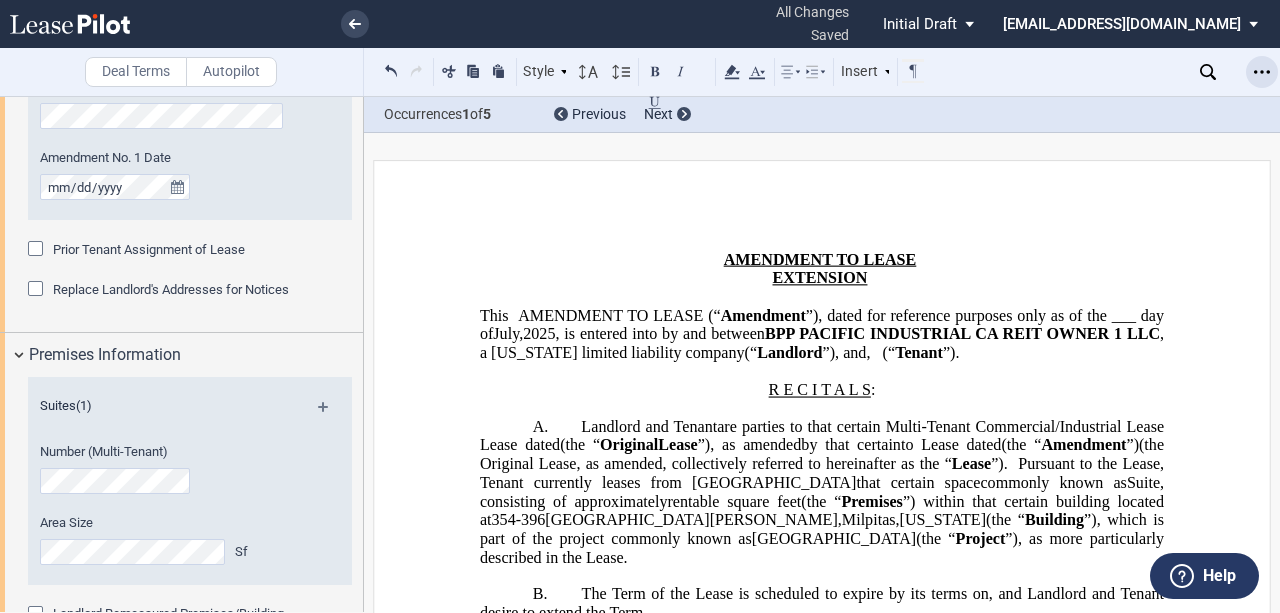 click 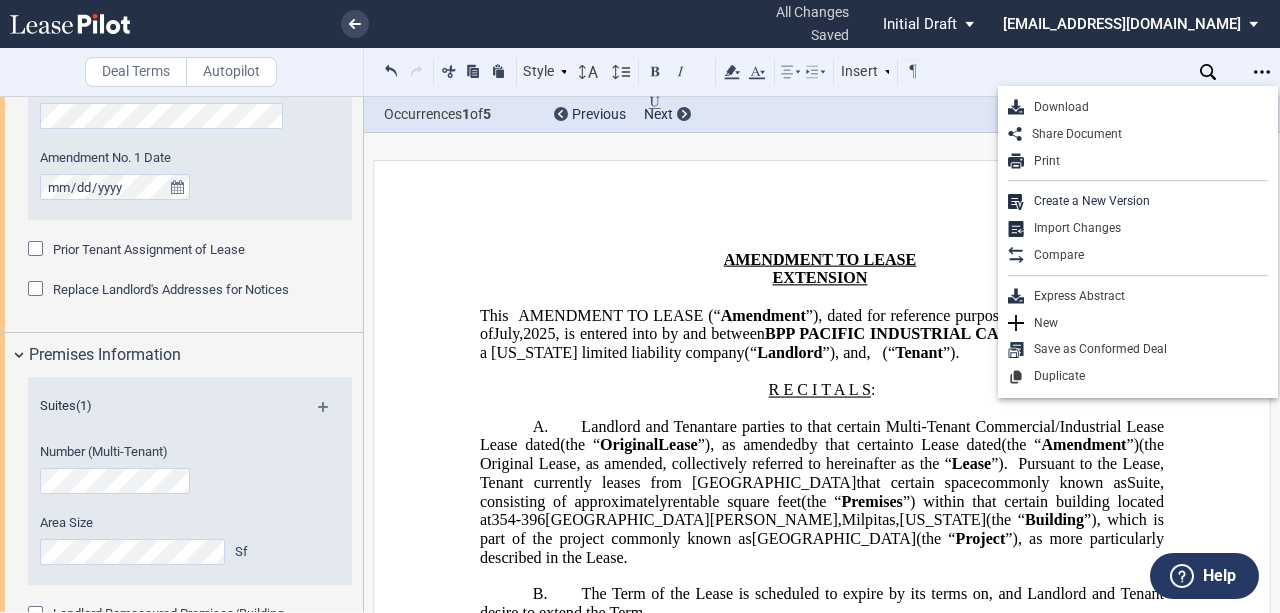 click on "Download" at bounding box center (1146, 107) 